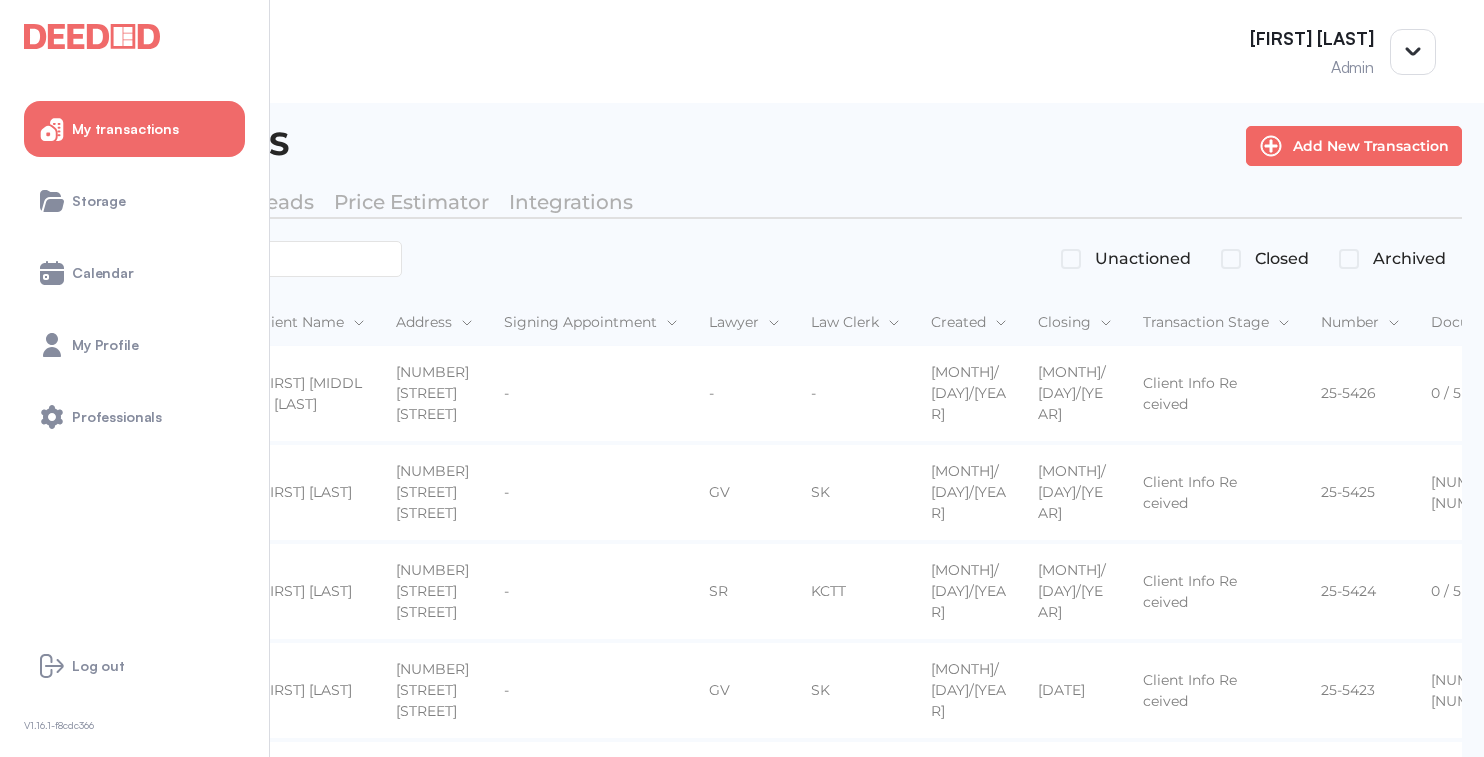 scroll, scrollTop: 0, scrollLeft: 0, axis: both 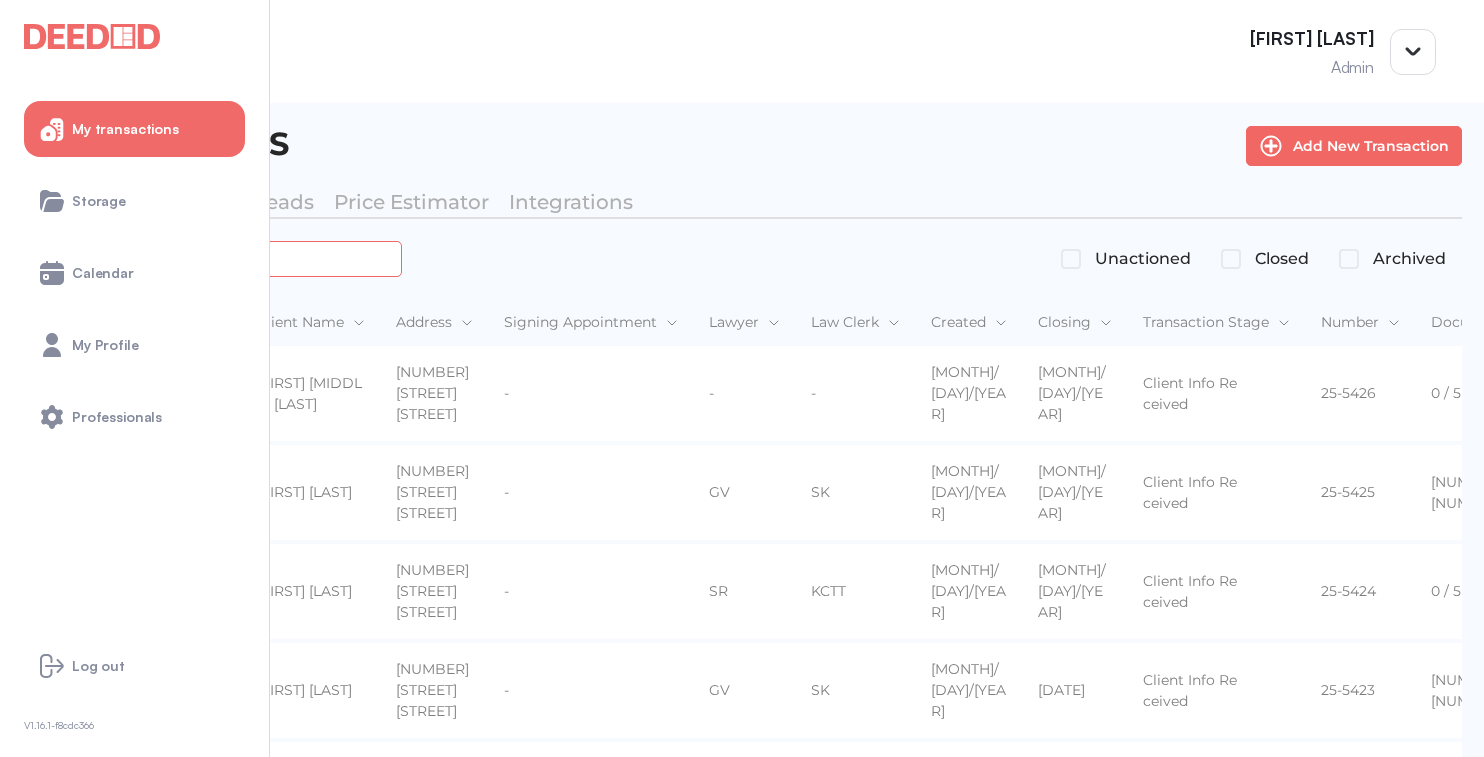 click at bounding box center [224, 258] 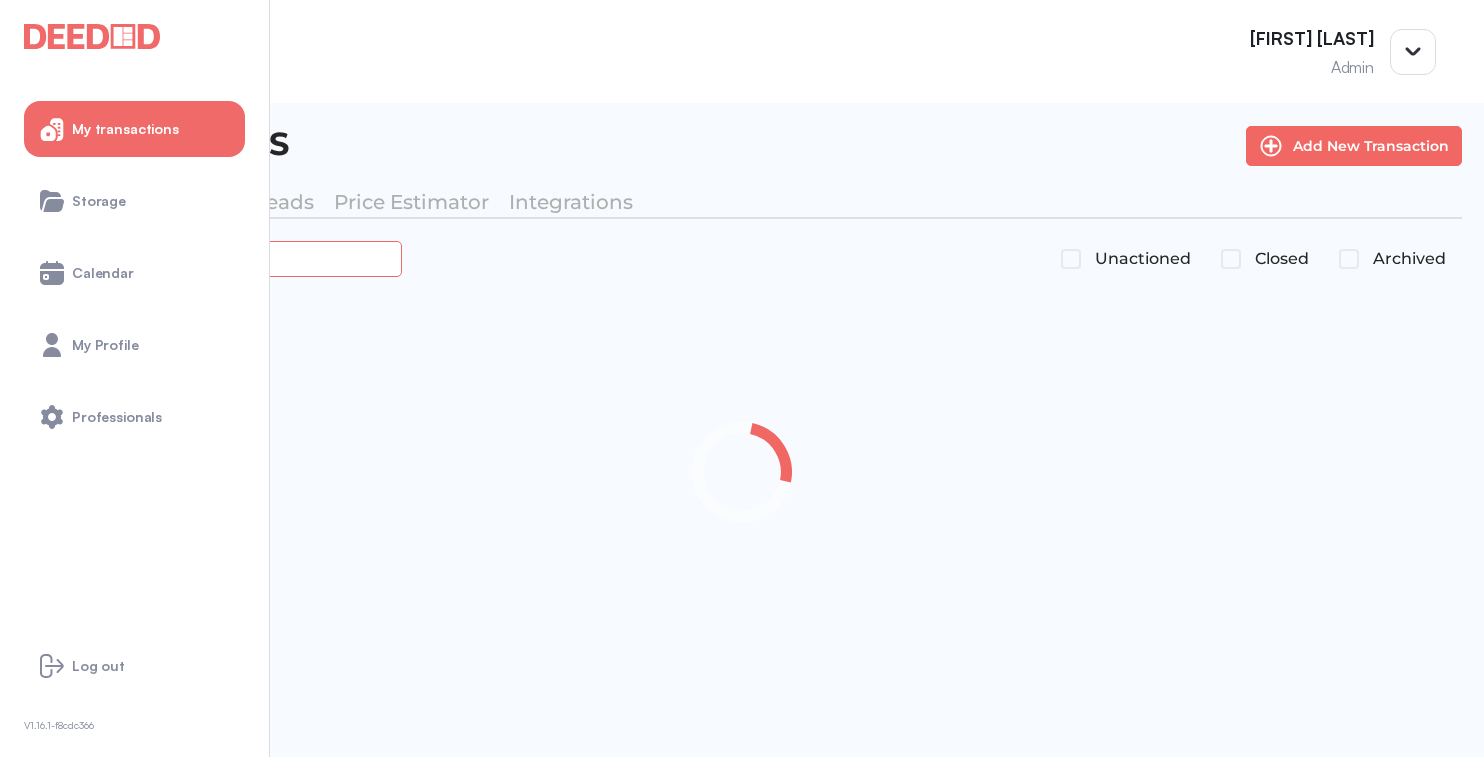 type on "*******" 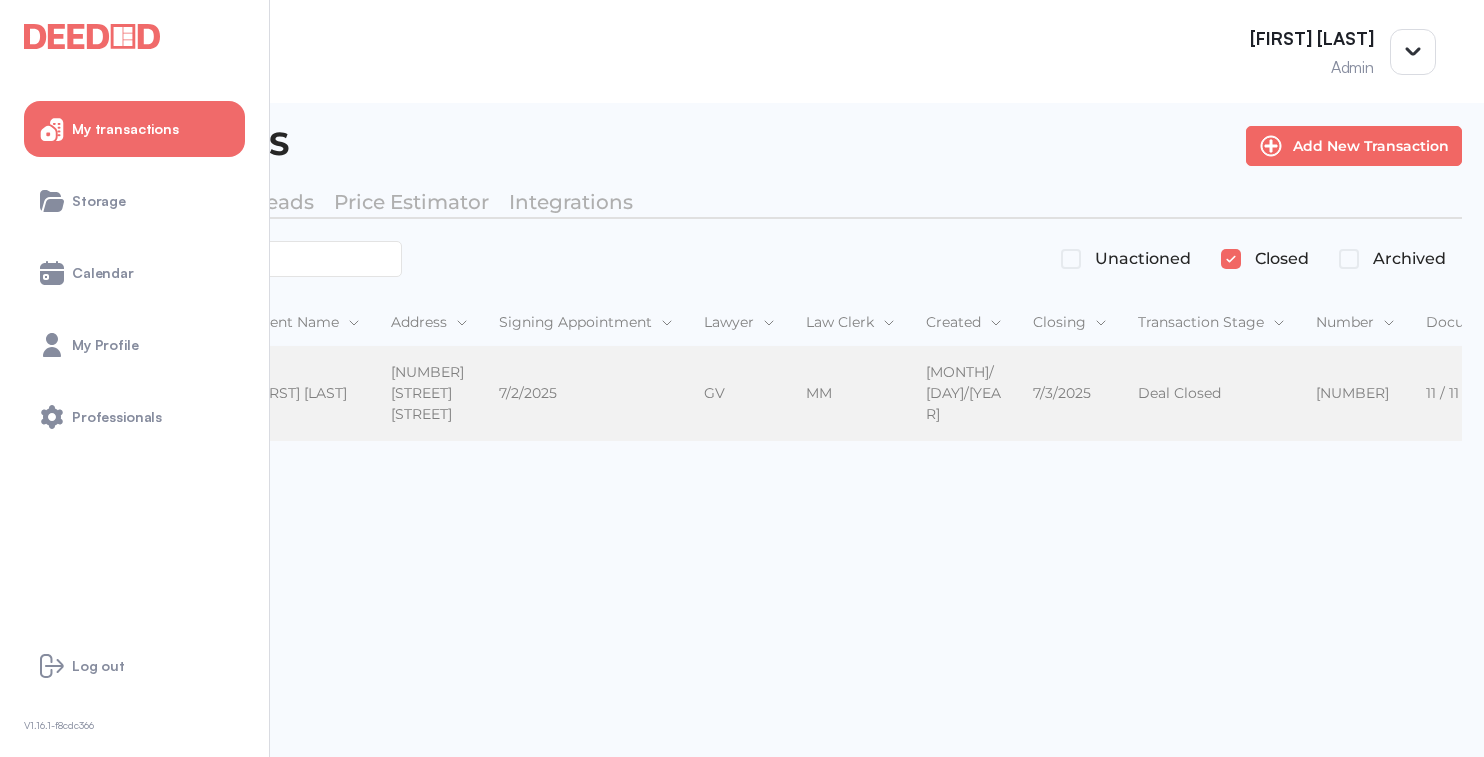 click on "[FIRST] [LAST]" at bounding box center [305, 393] 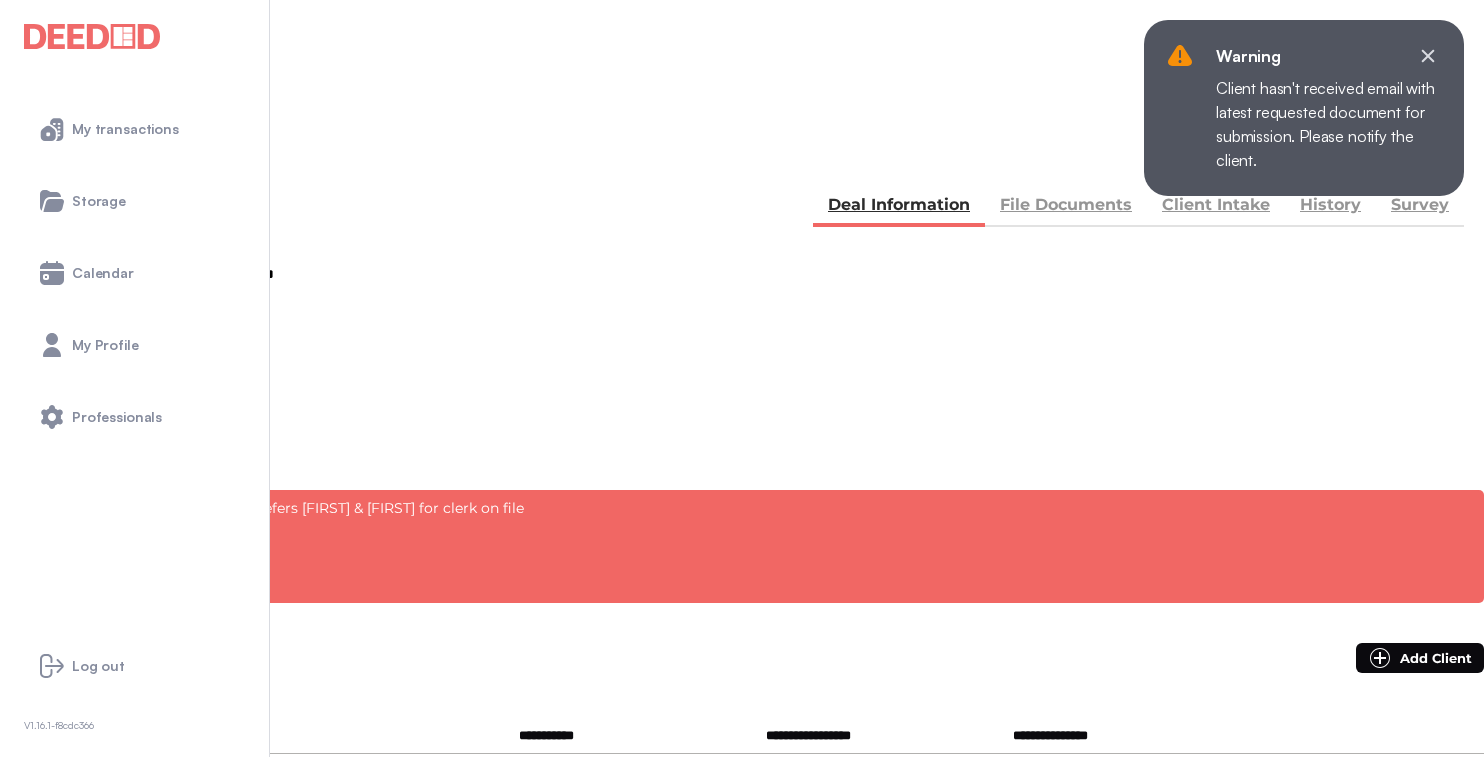 click on "File Documents" at bounding box center (1066, 207) 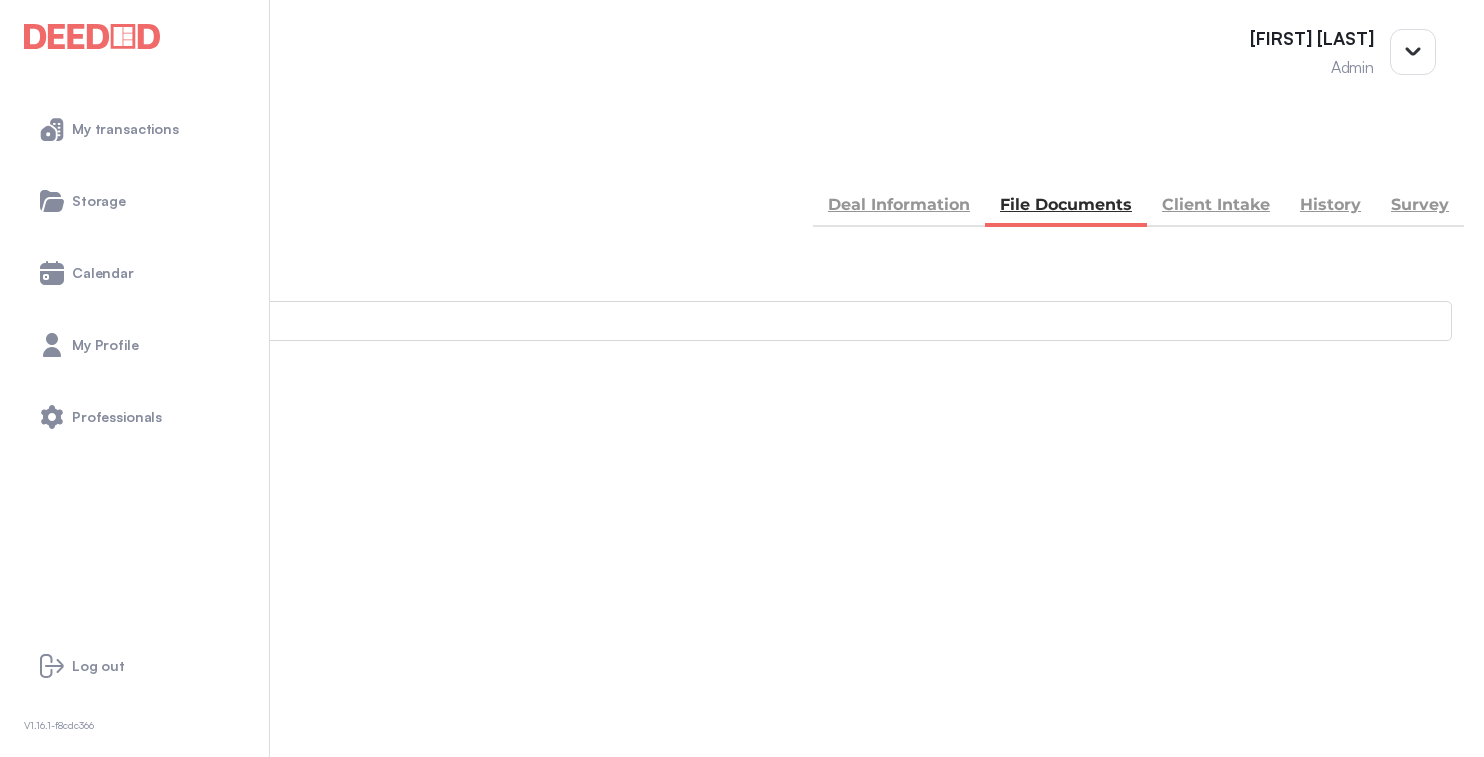 click on "Accounting -- 3  members - 5" at bounding box center (742, 891) 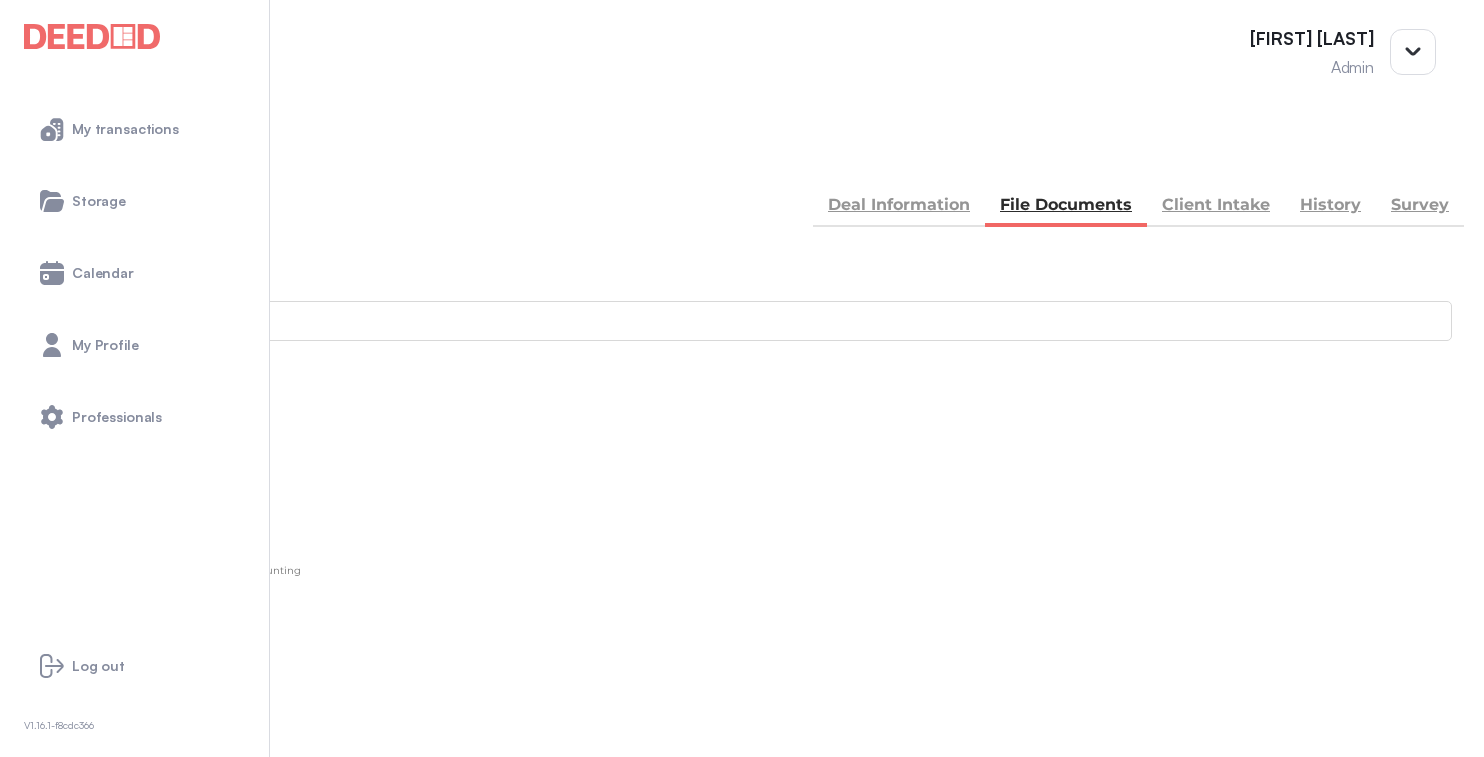 click on "Add new document" at bounding box center (108, 474) 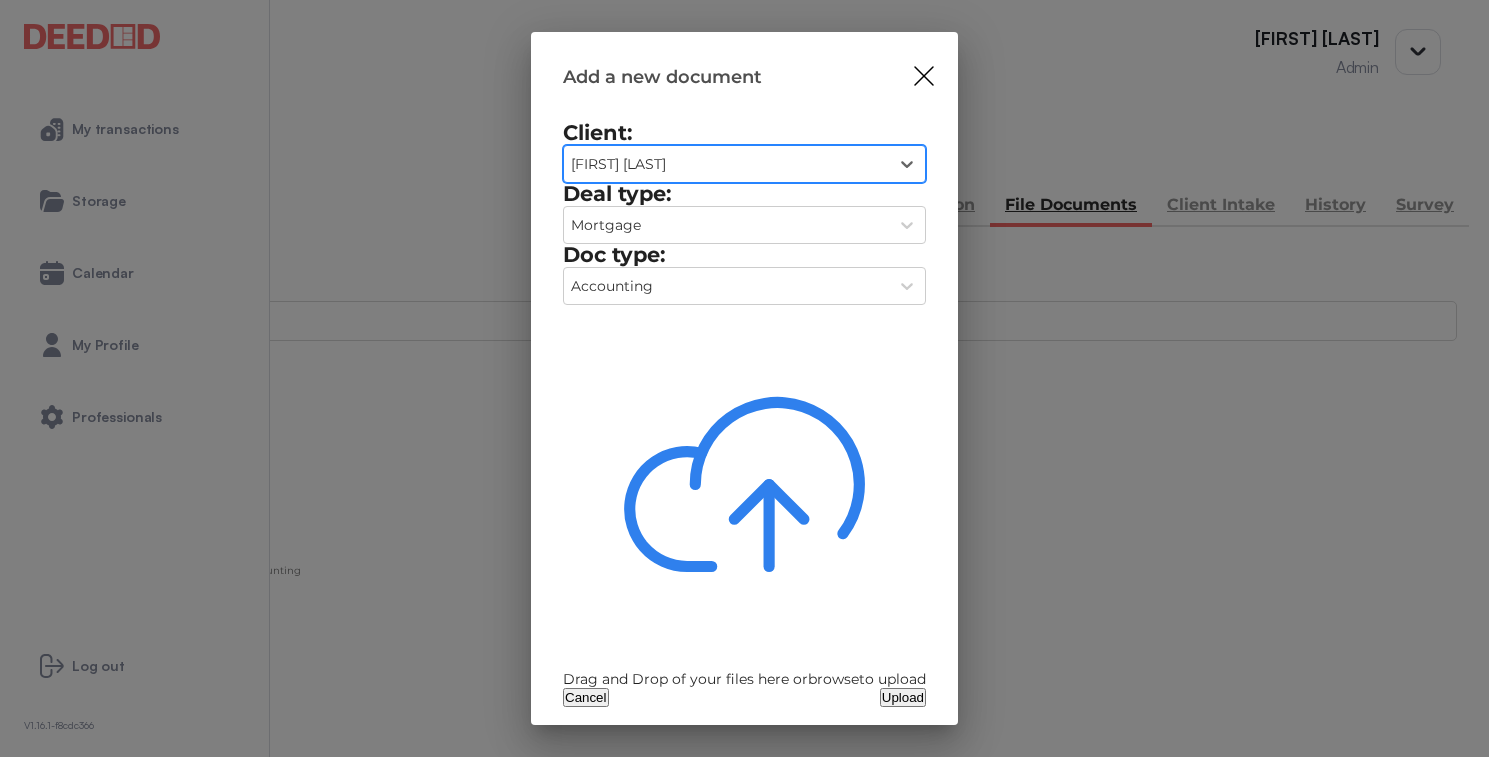 click on "Add a new document Client:       0 results available. Select is focused ,type to refine list, press Down to open the menu,  [FIRST] [LAST] Deal type: Mortgage Doc type: Accounting Drag and Drop of your files here or  browse  to upload Cancel Upload" at bounding box center [744, 378] 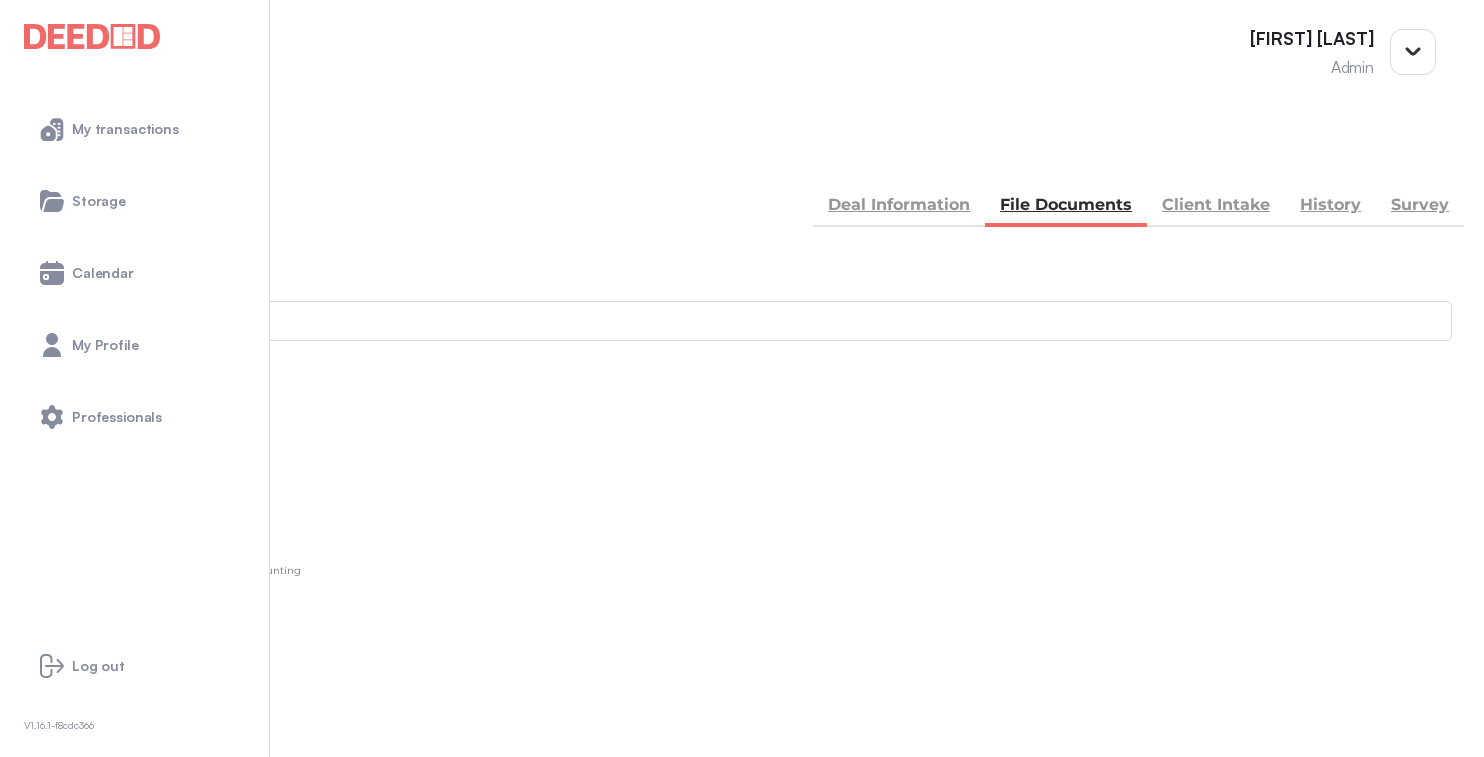 click on "Add new document" at bounding box center (108, 474) 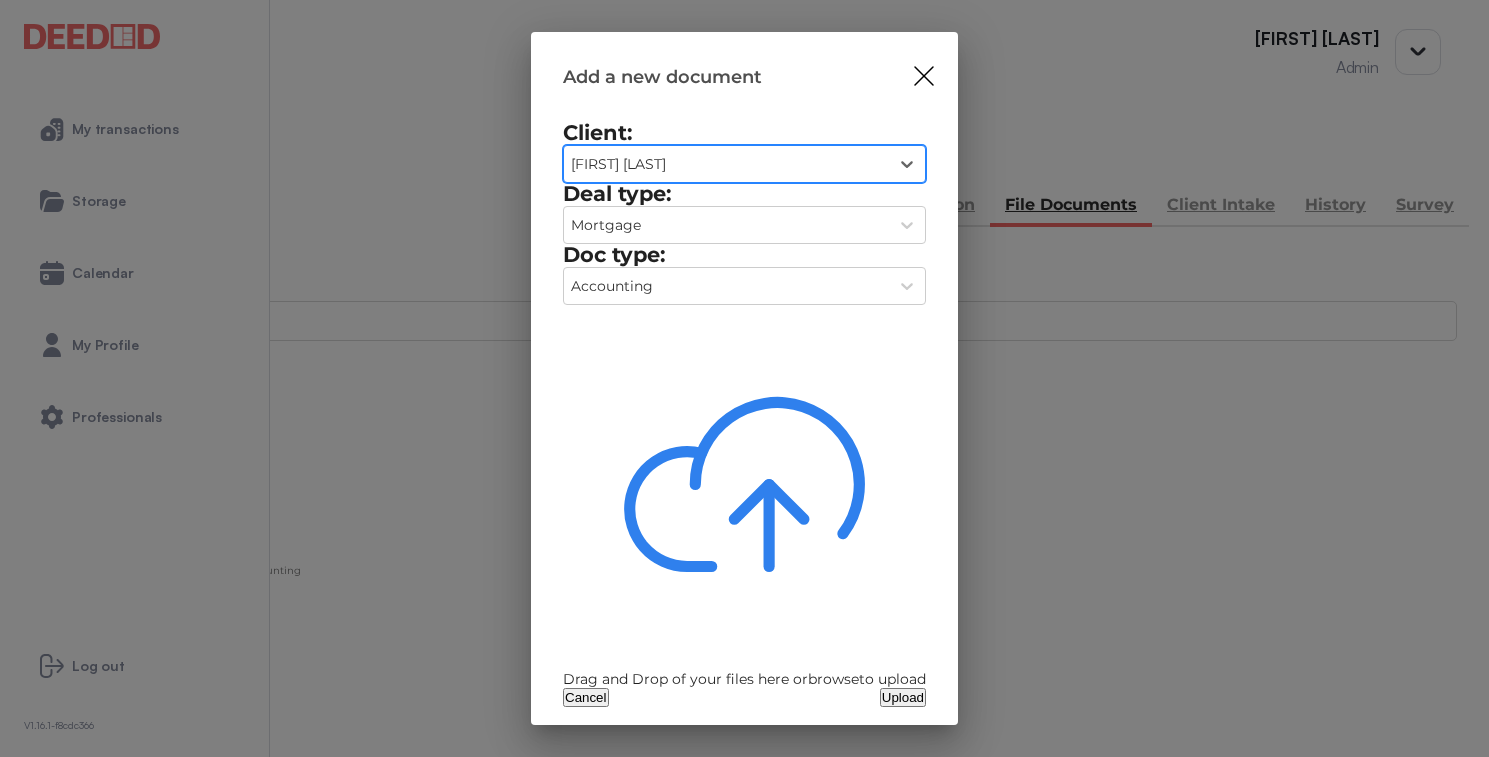 click on "Drag and Drop of your files here or  browse  to upload" at bounding box center (744, 495) 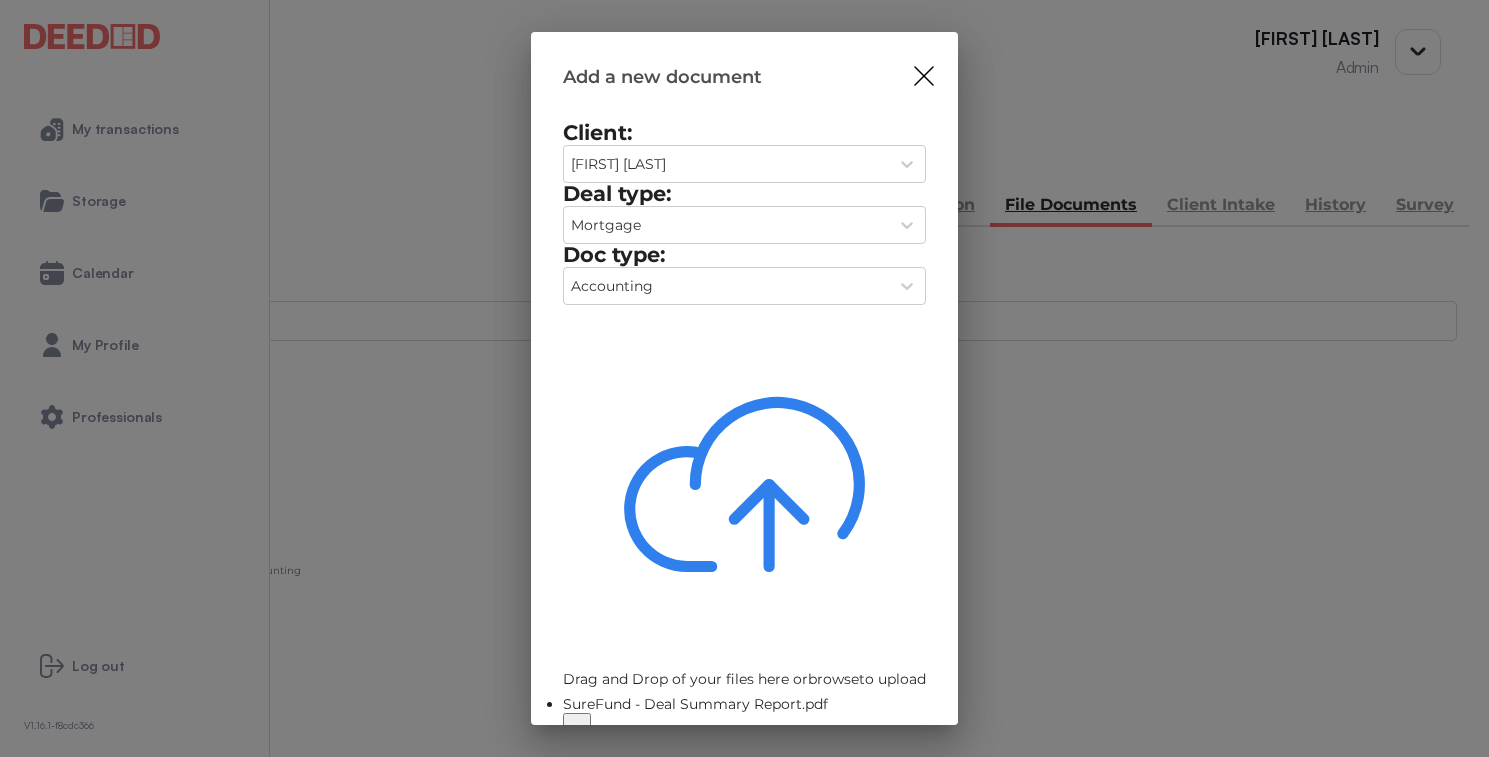 click on "Upload" at bounding box center (903, 753) 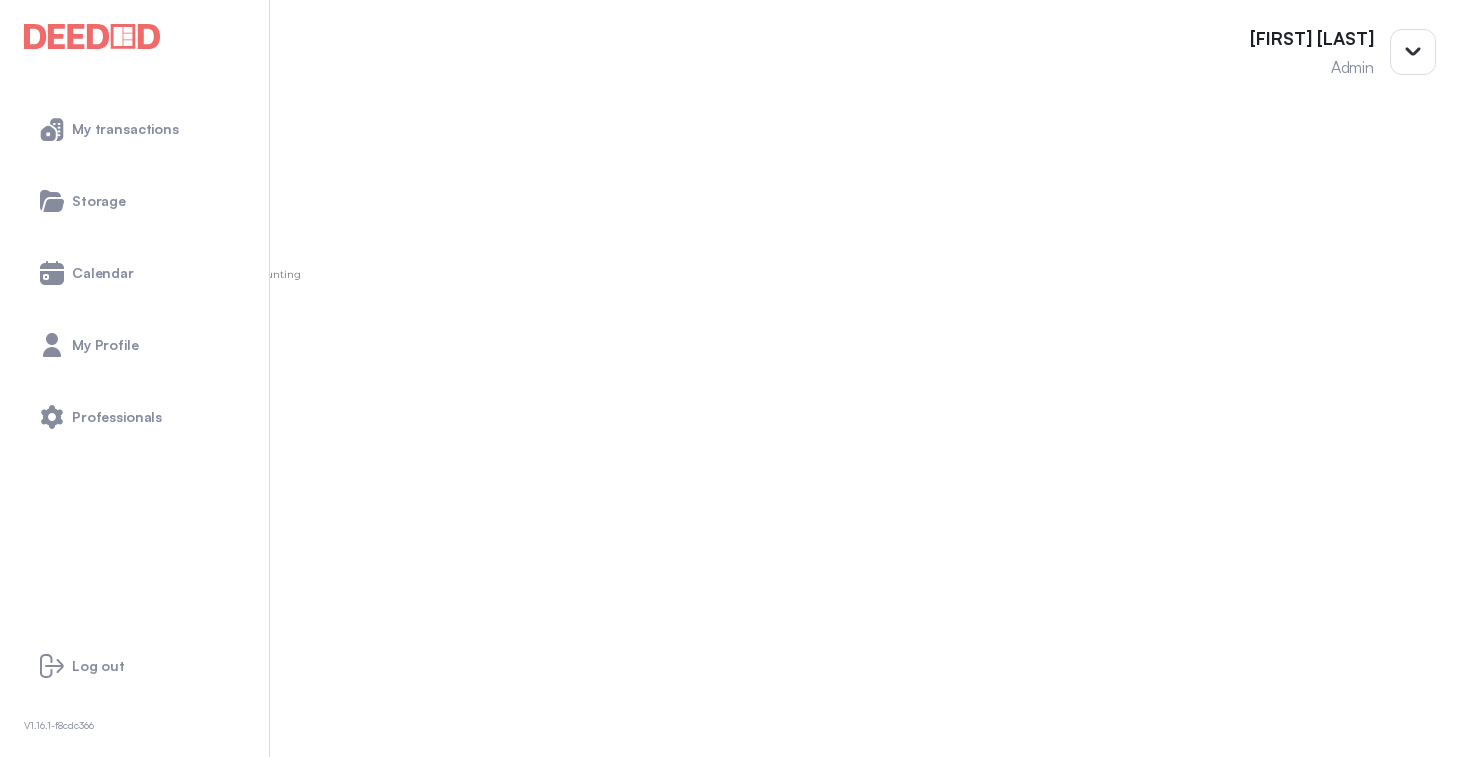 scroll, scrollTop: 0, scrollLeft: 0, axis: both 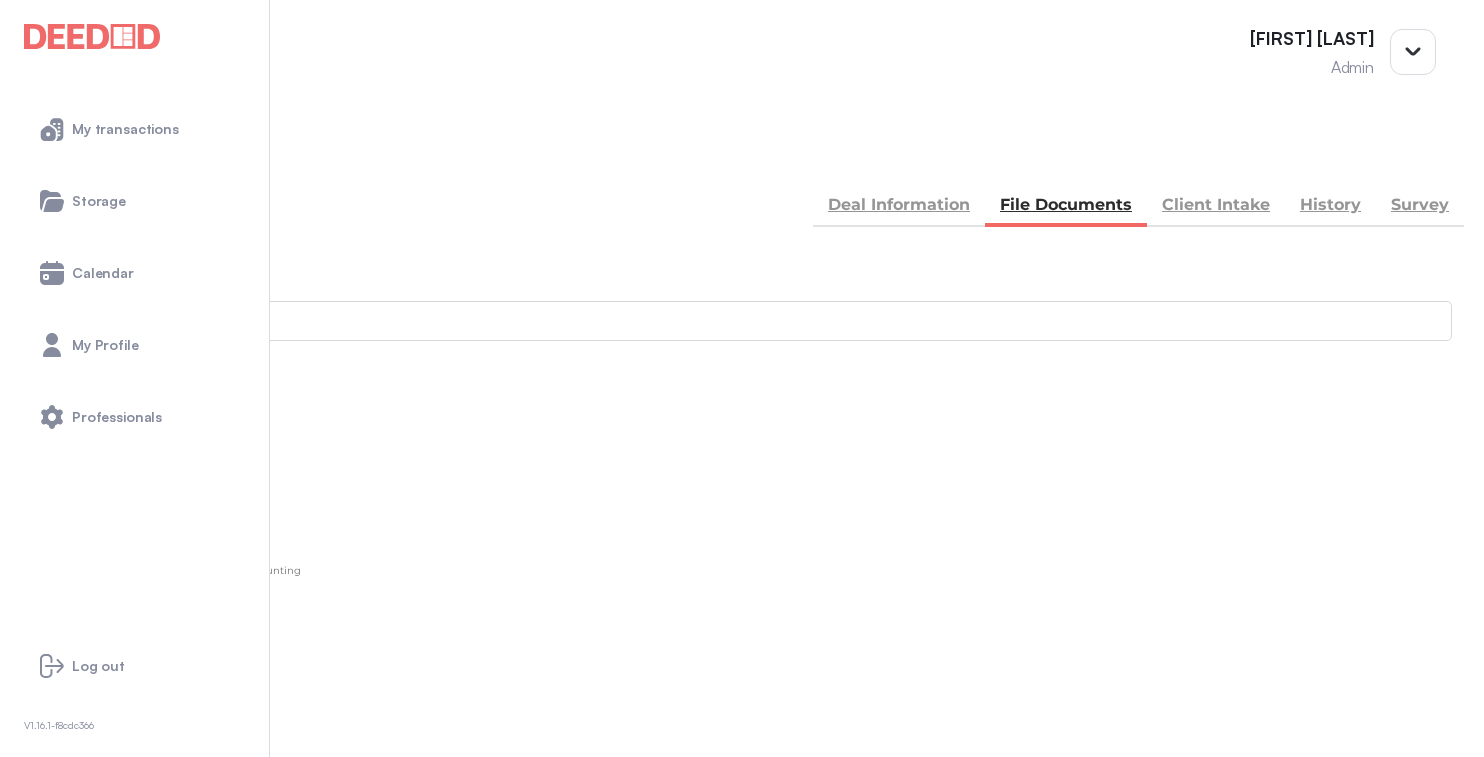 click at bounding box center [35, 155] 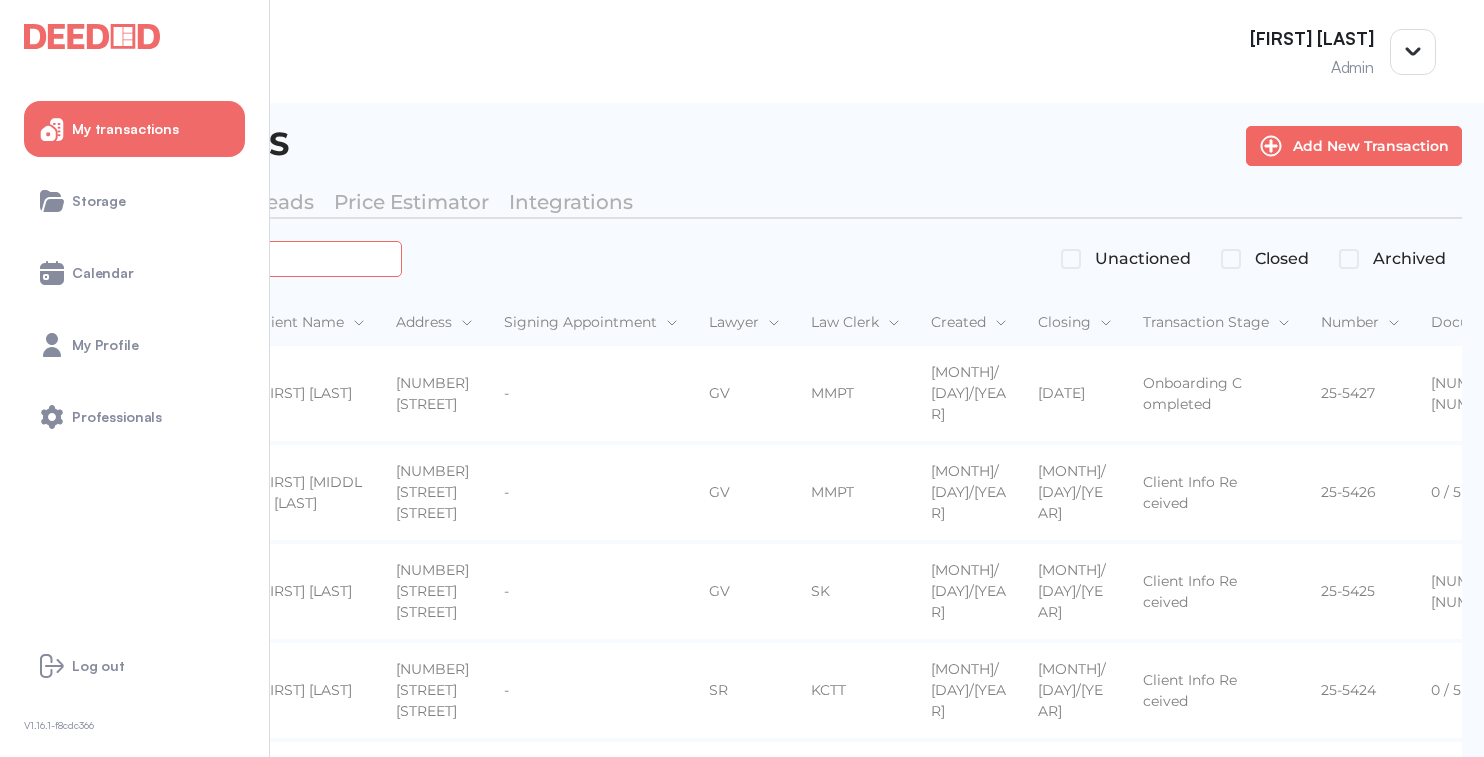 click at bounding box center [224, 258] 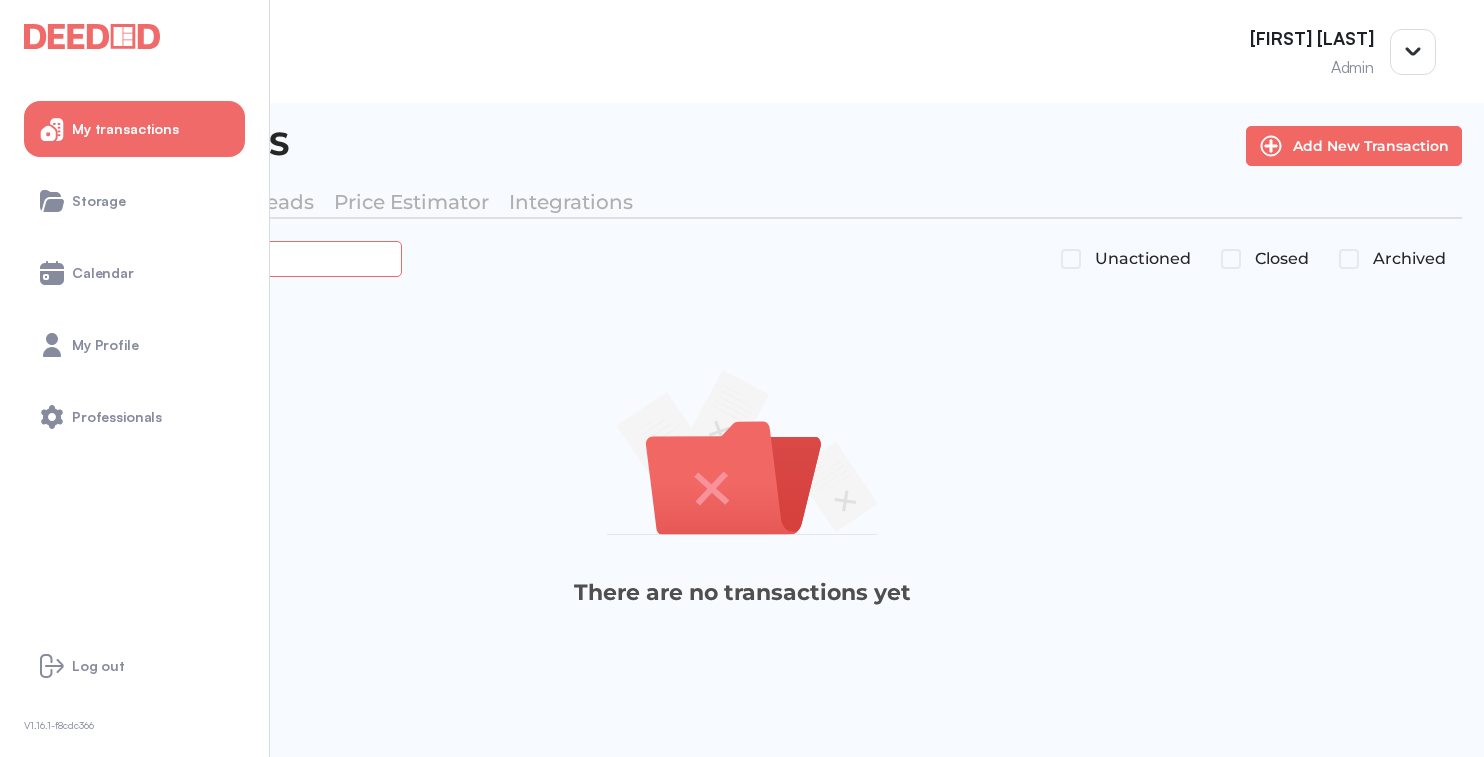 type on "*******" 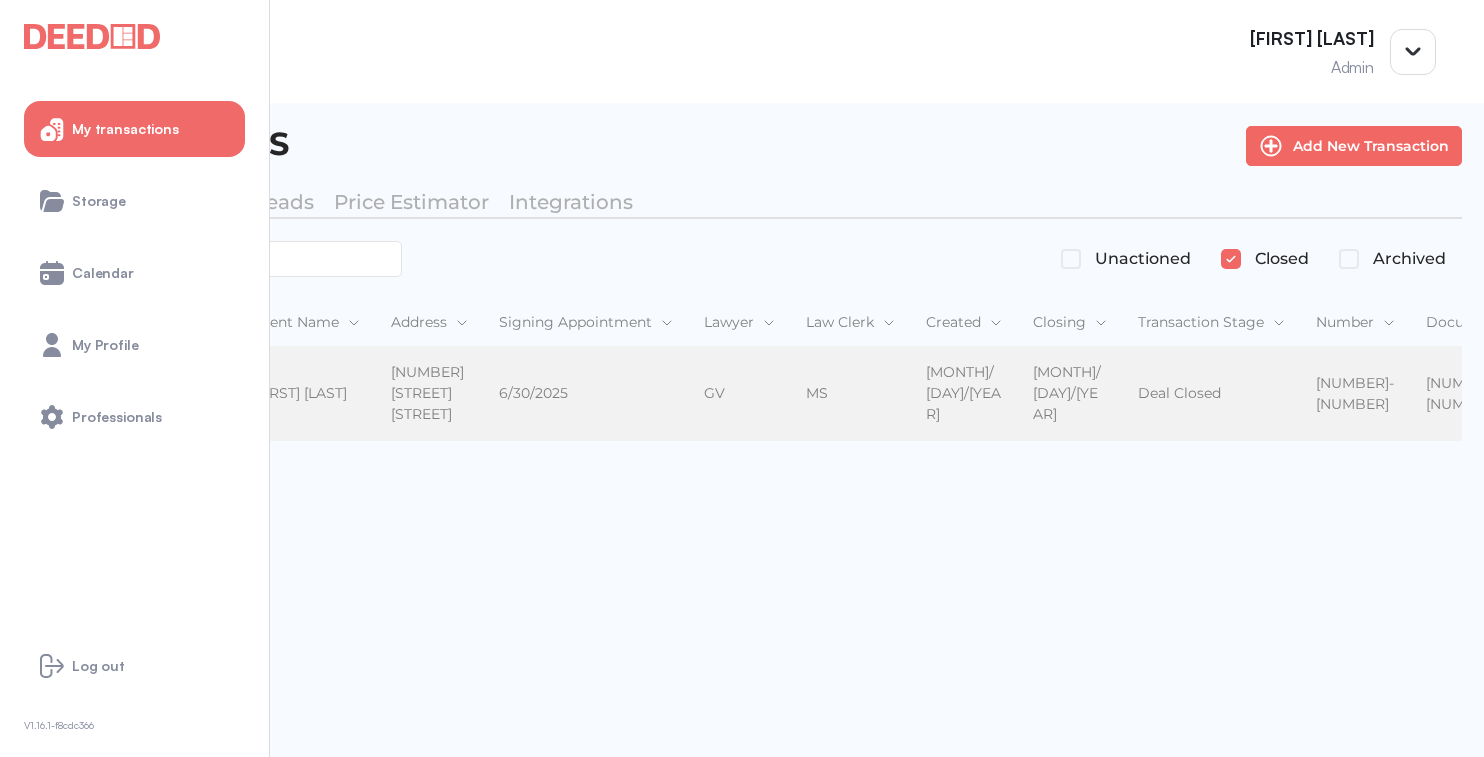 click on "[FIRST] [LAST]" at bounding box center [305, 393] 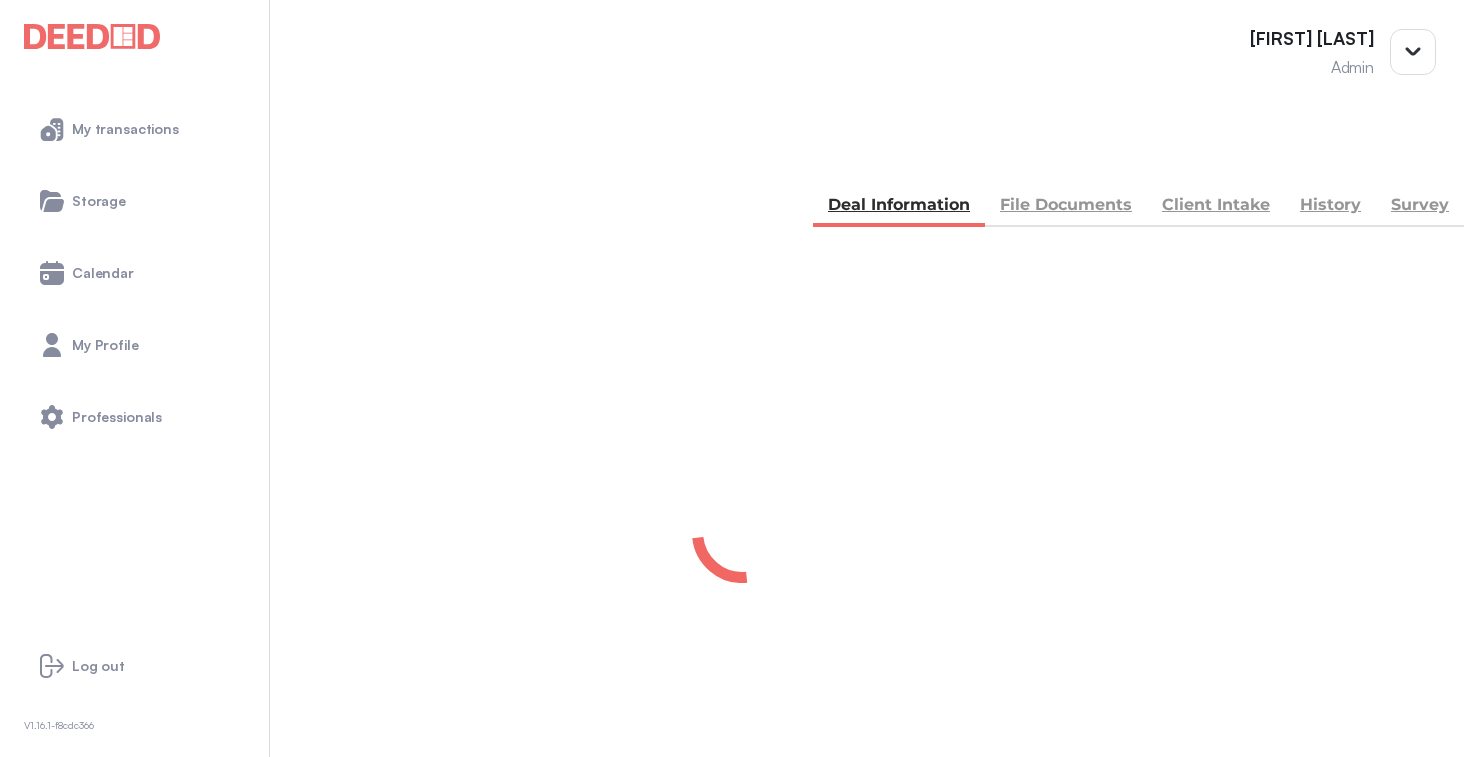 click on "File Documents" at bounding box center [1066, 207] 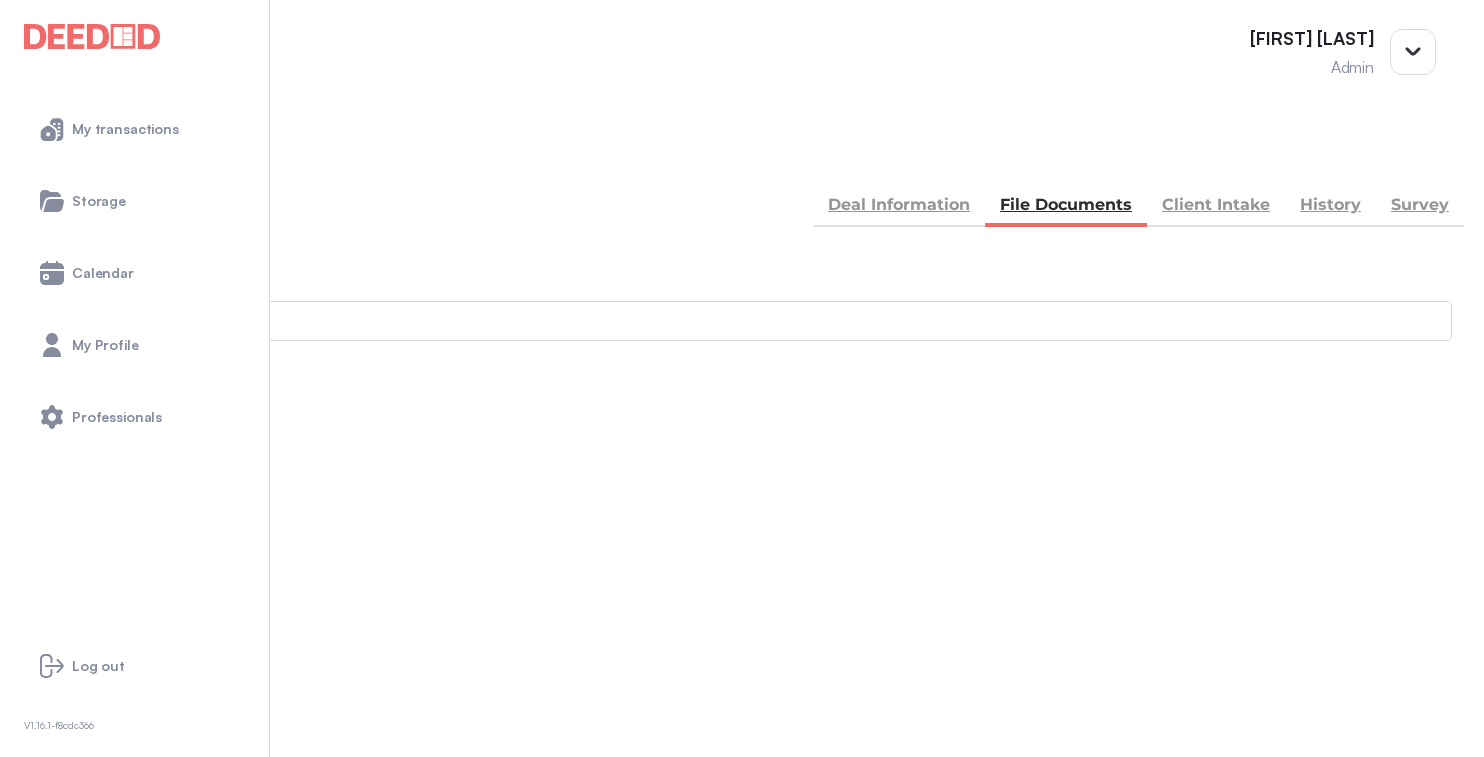 click on "Accounting" at bounding box center [41, 870] 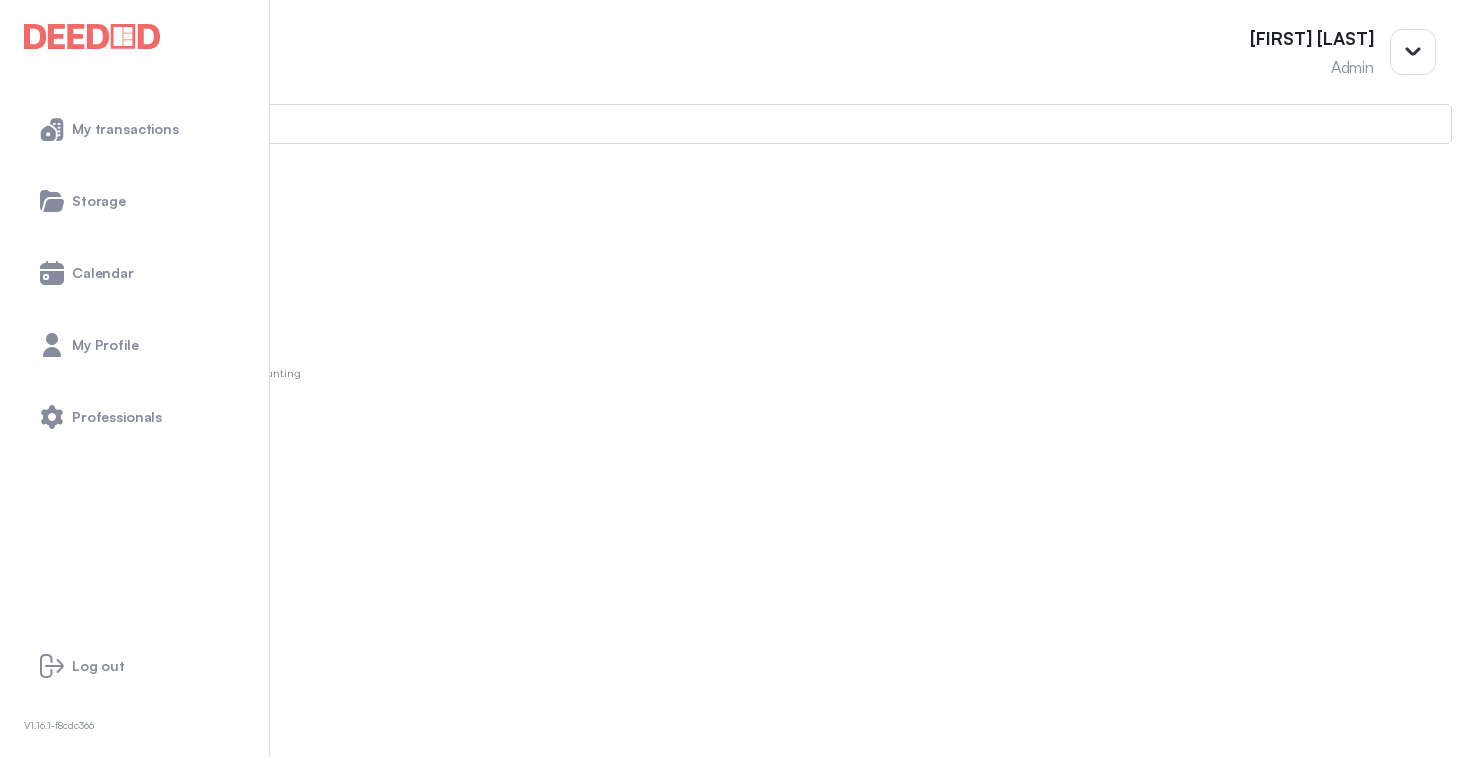 scroll, scrollTop: 0, scrollLeft: 0, axis: both 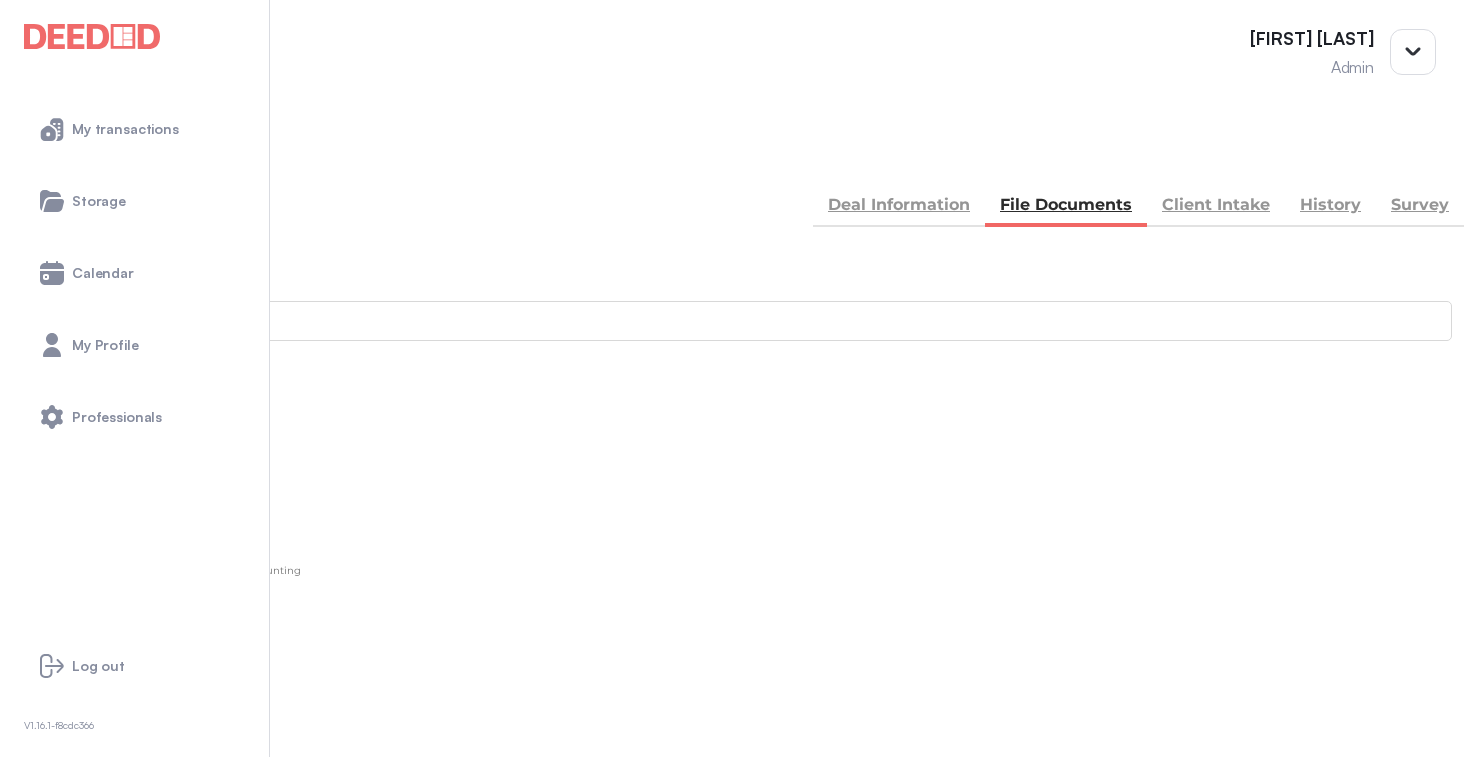 click at bounding box center [36, 155] 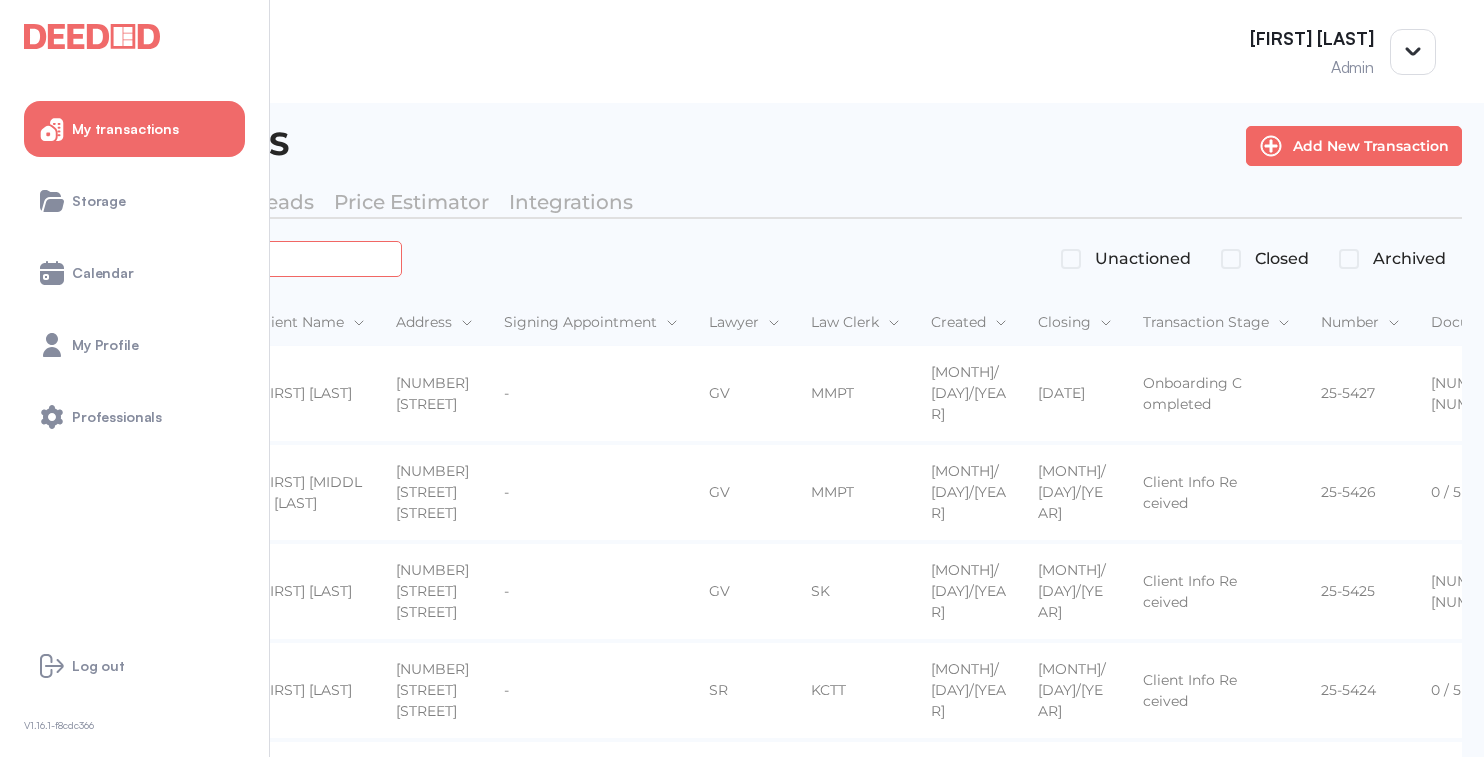 click at bounding box center (224, 258) 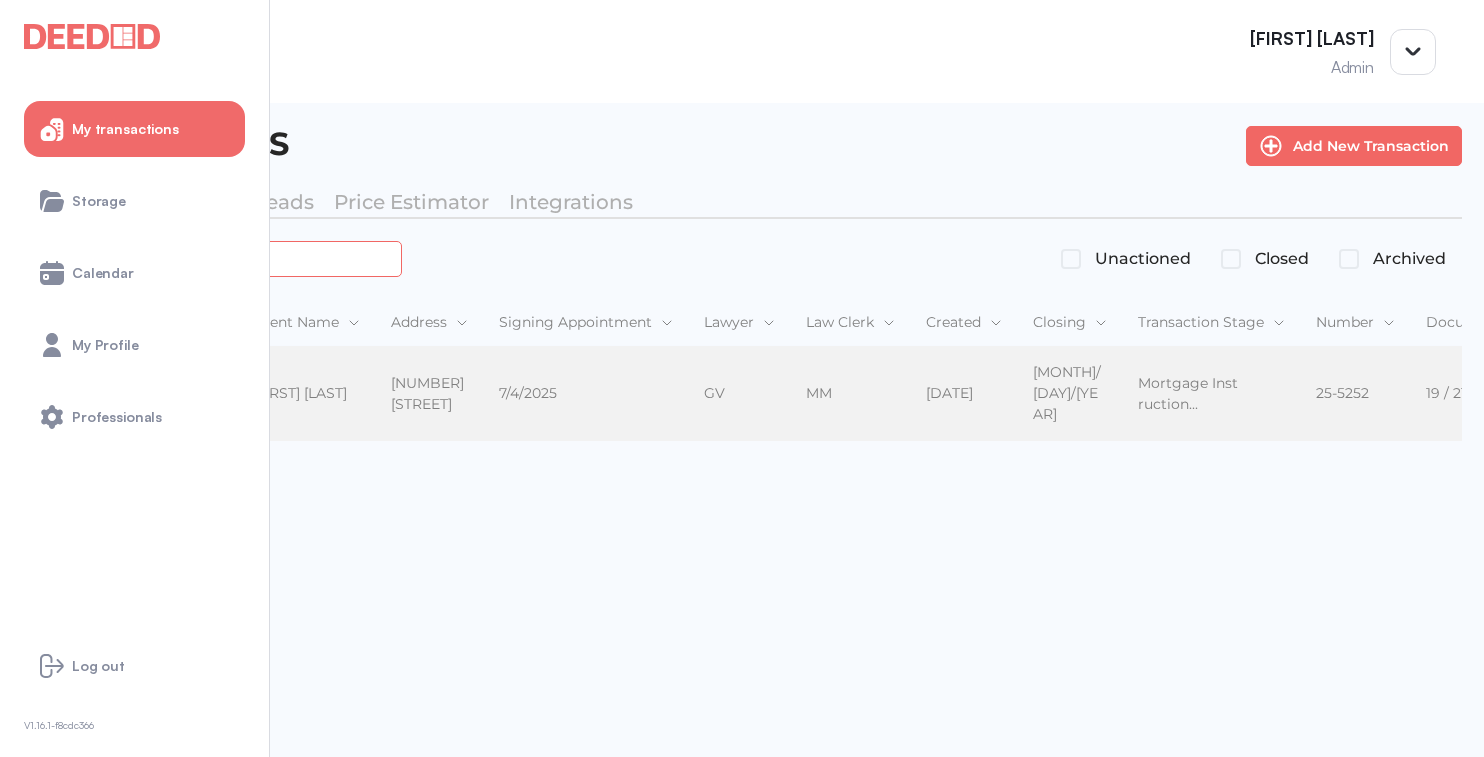 type on "*******" 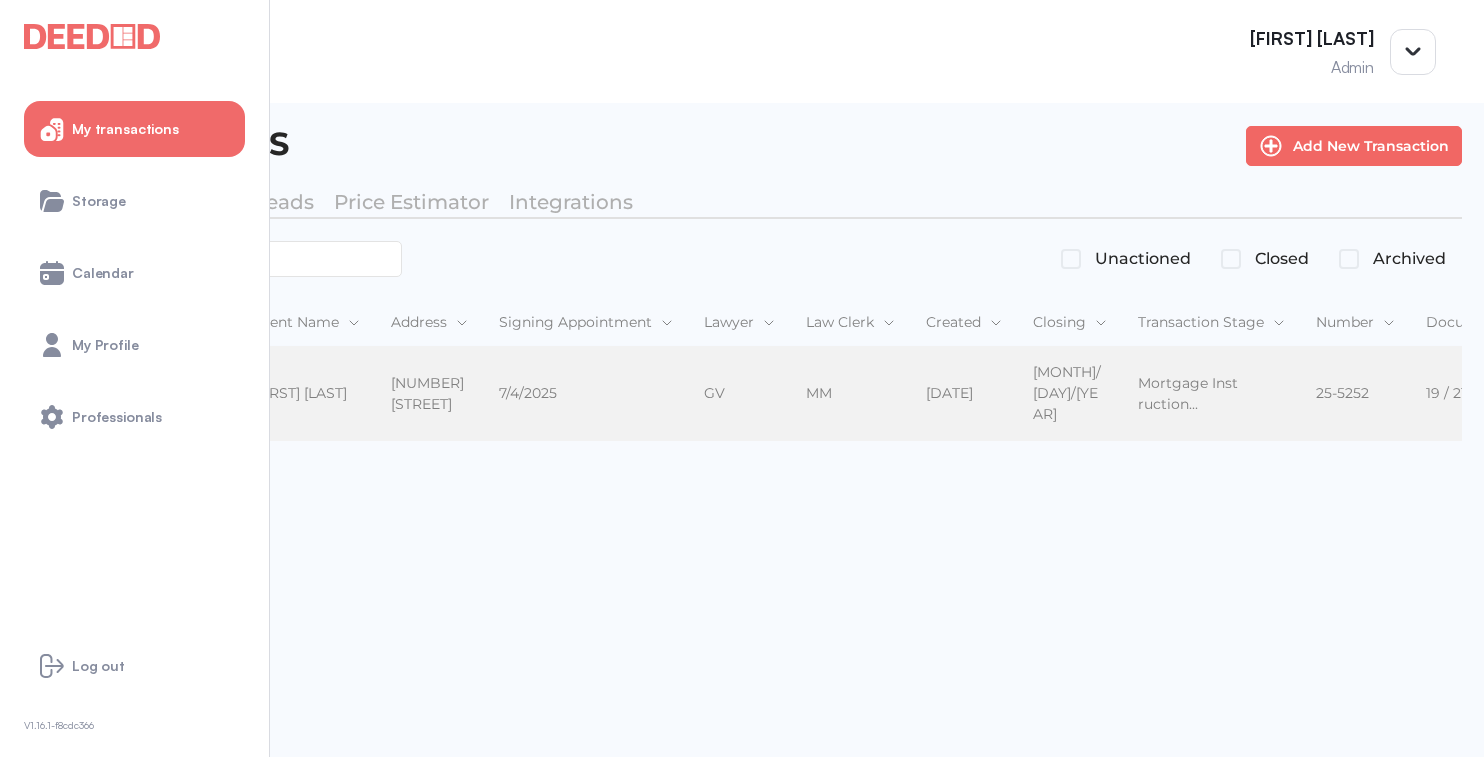 click on "[NUMBER] [STREET]" at bounding box center (429, 394) 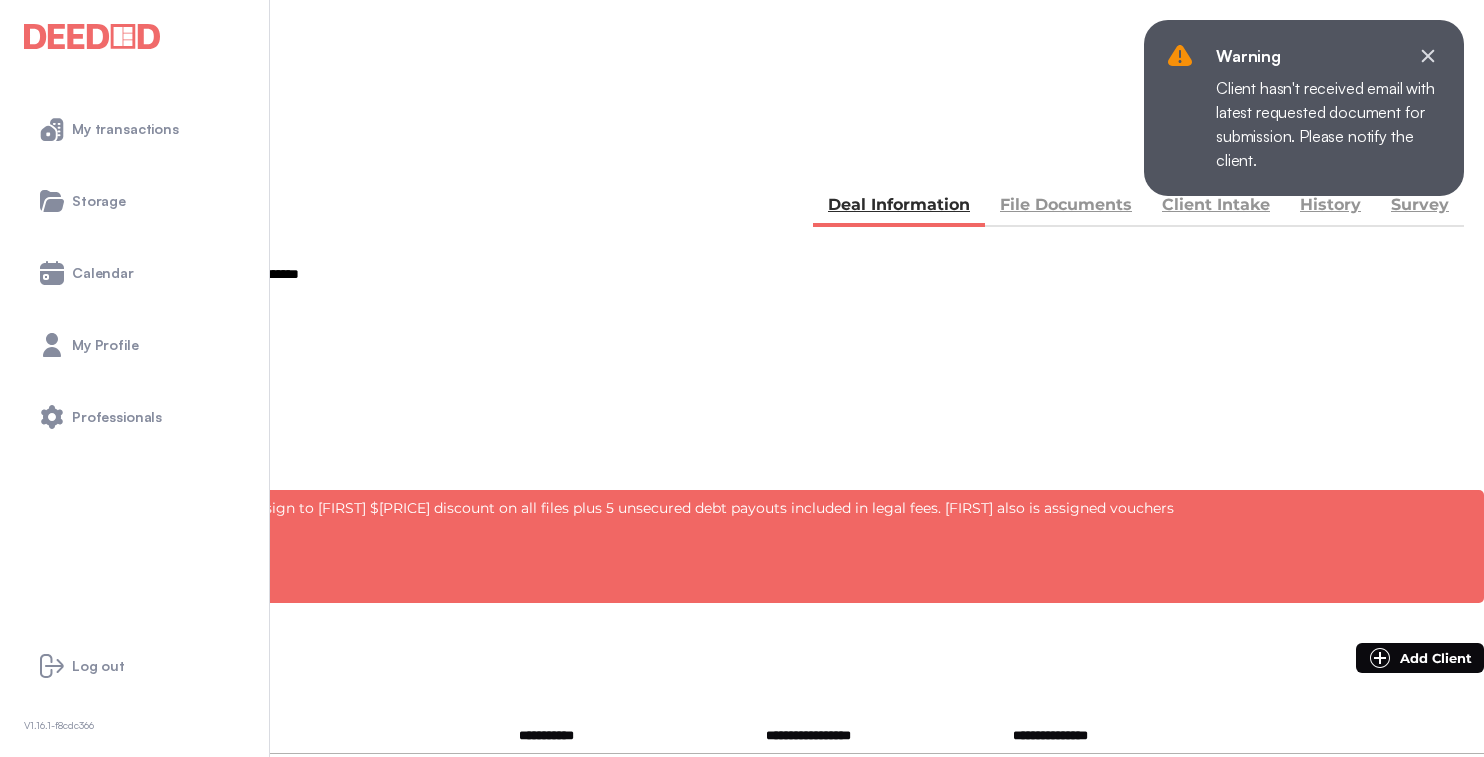click on "File Documents" at bounding box center [1066, 207] 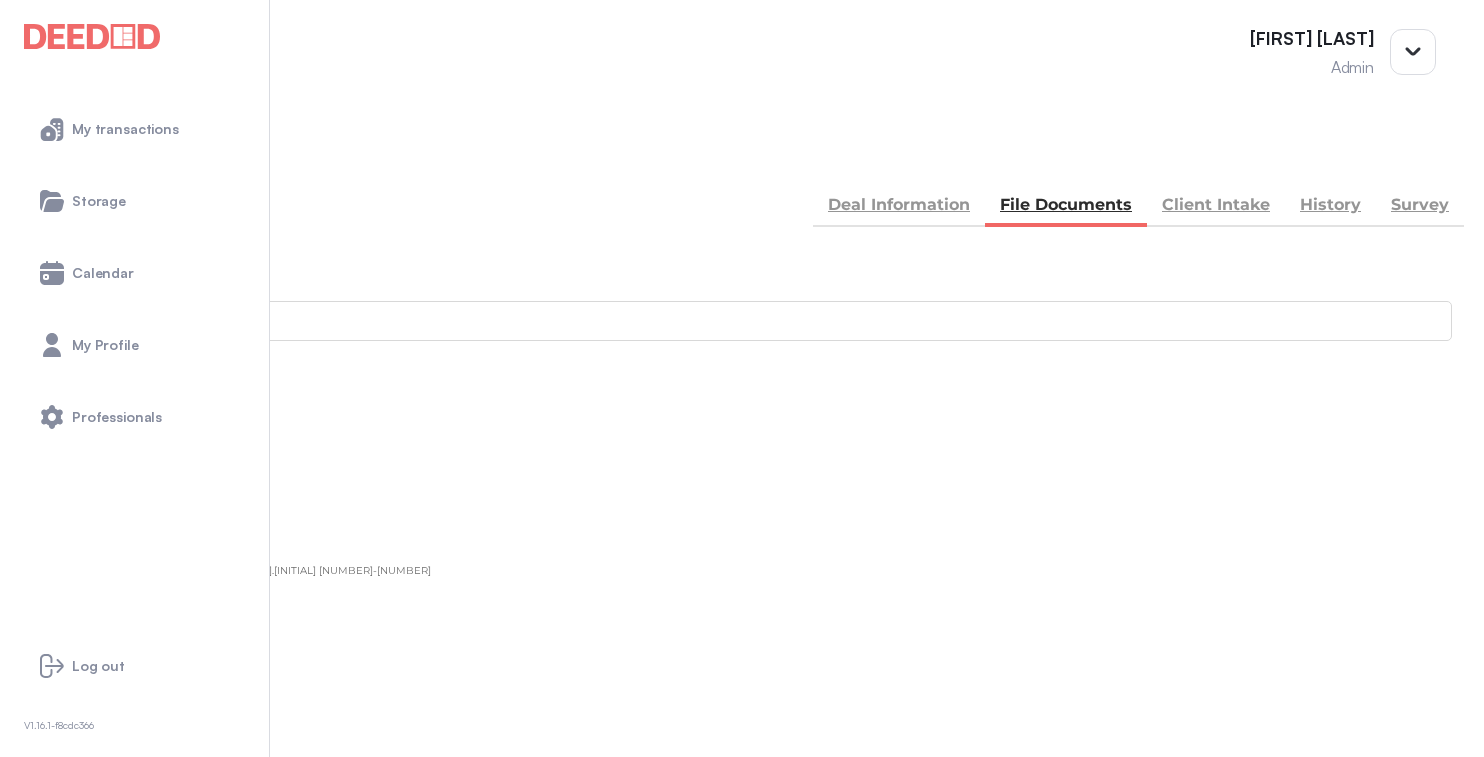 click on "Accounting" at bounding box center (41, 942) 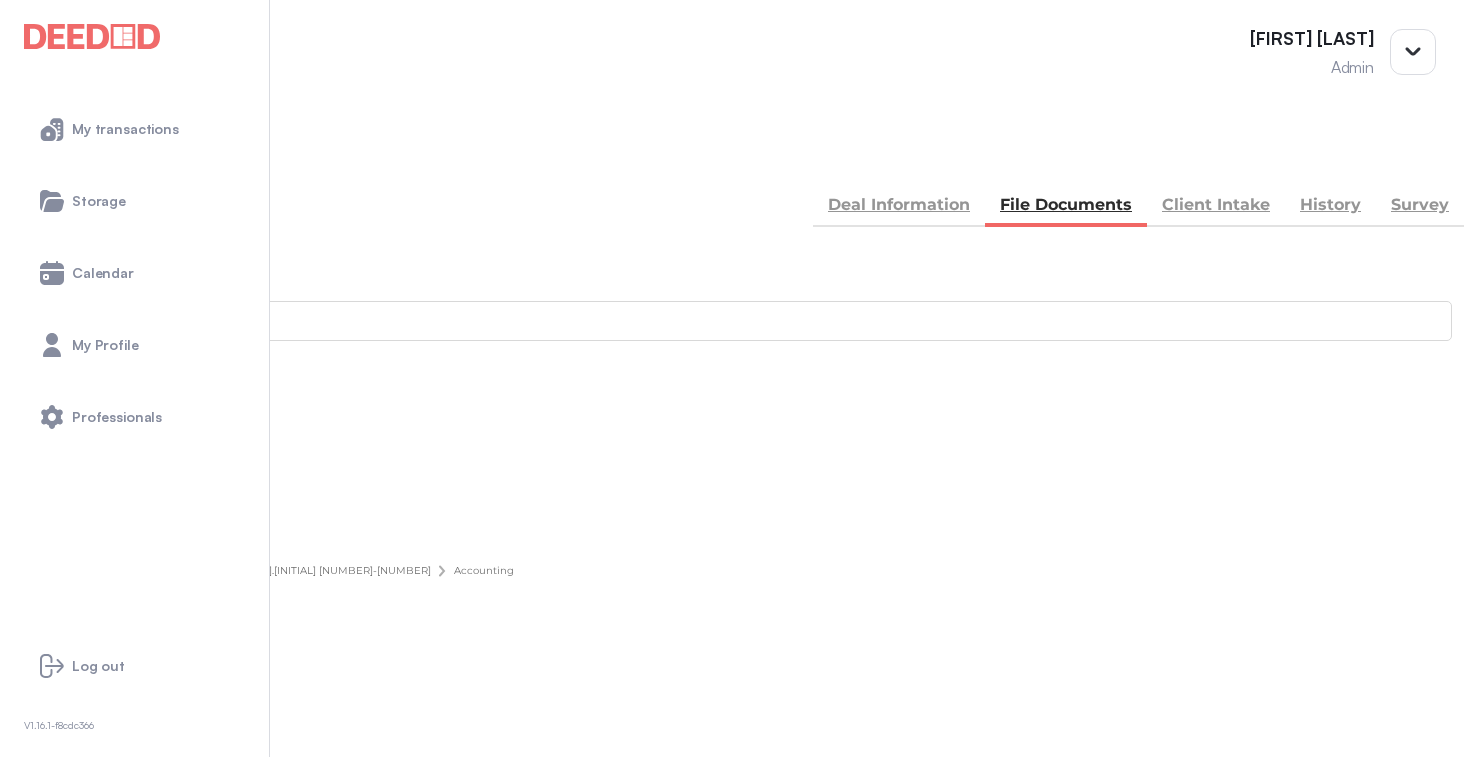 click on "Add new document" at bounding box center (108, 474) 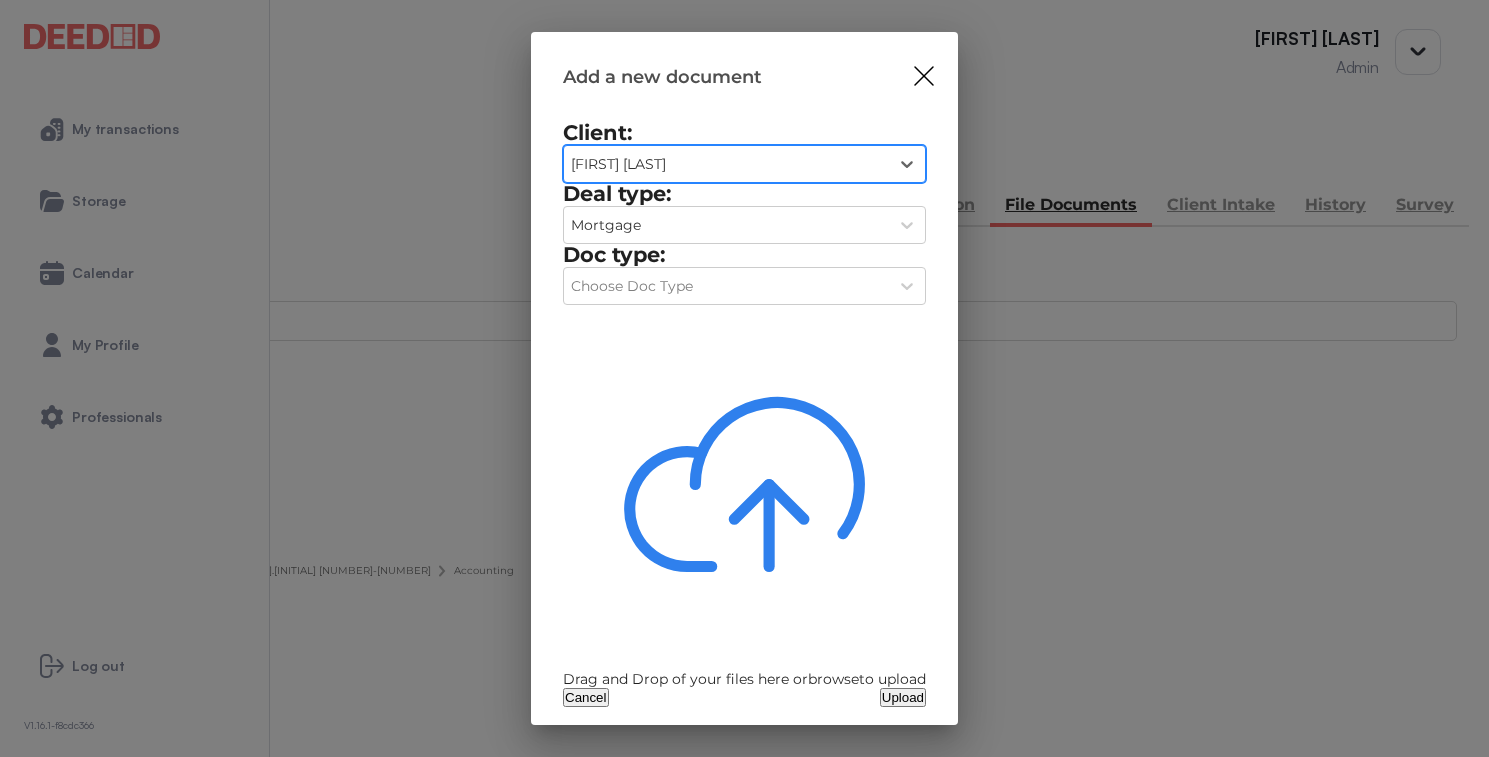click on "Drag and Drop of your files here or  browse  to upload" at bounding box center (744, 495) 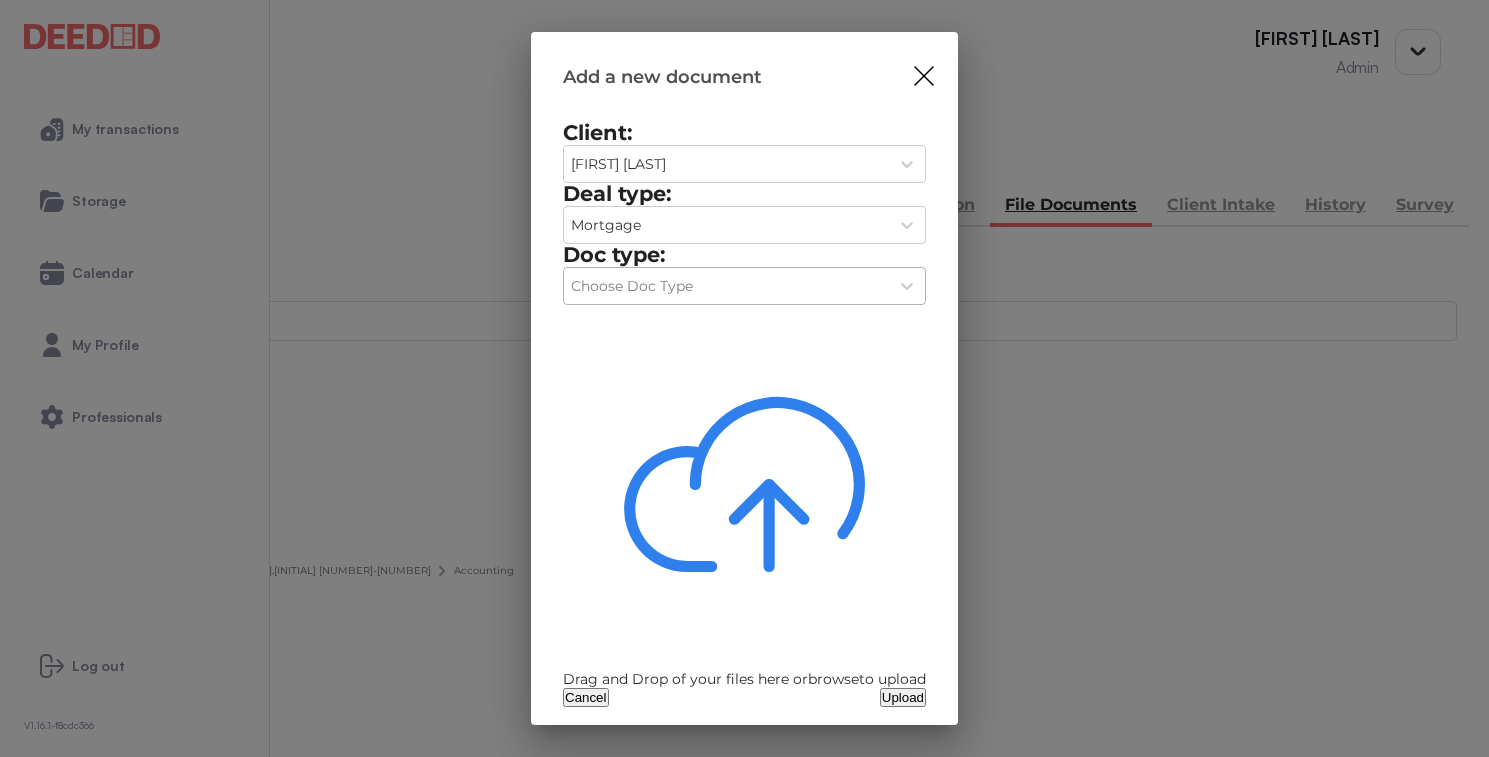 click on "Choose Doc Type" at bounding box center [726, 164] 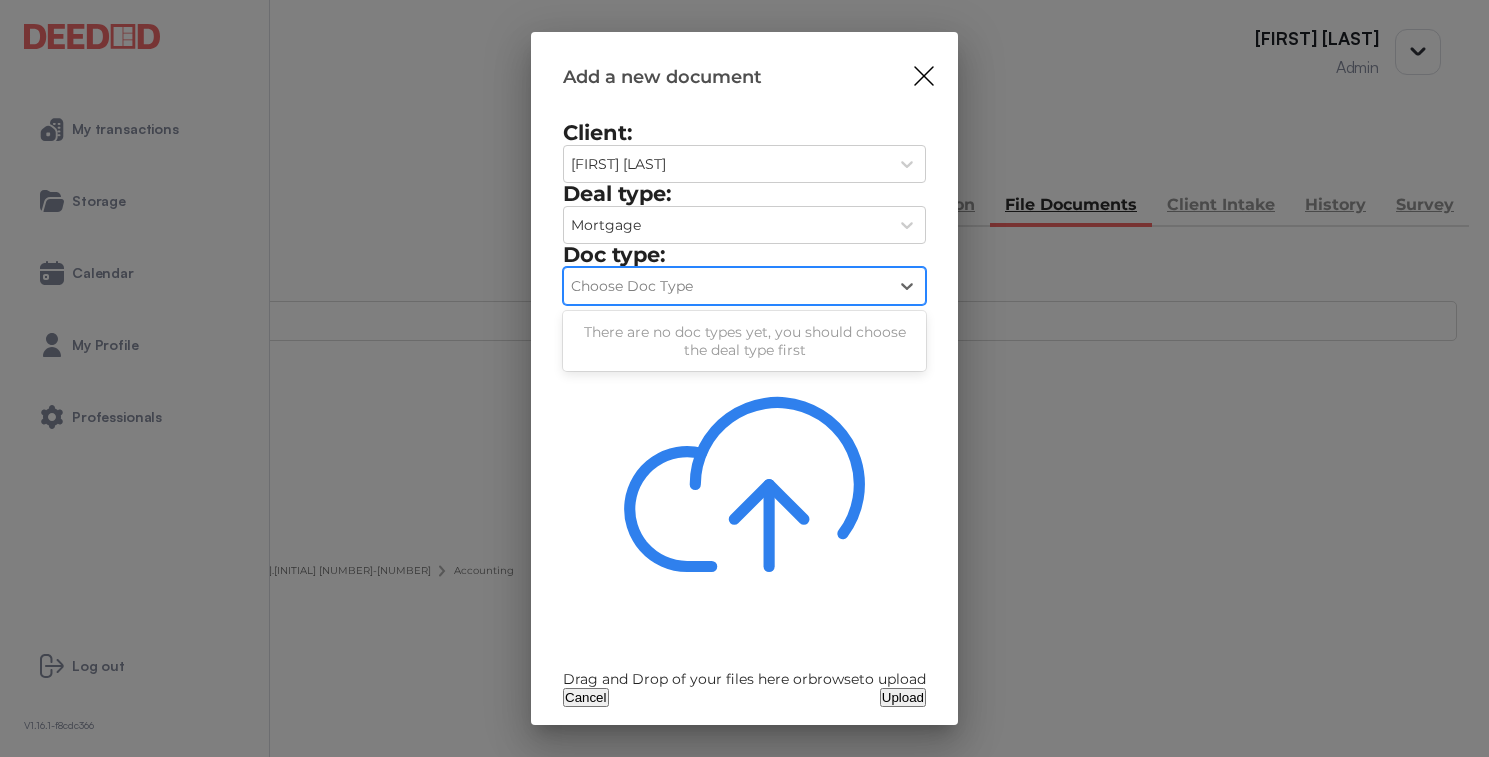 click on "Choose Doc Type" at bounding box center (726, 286) 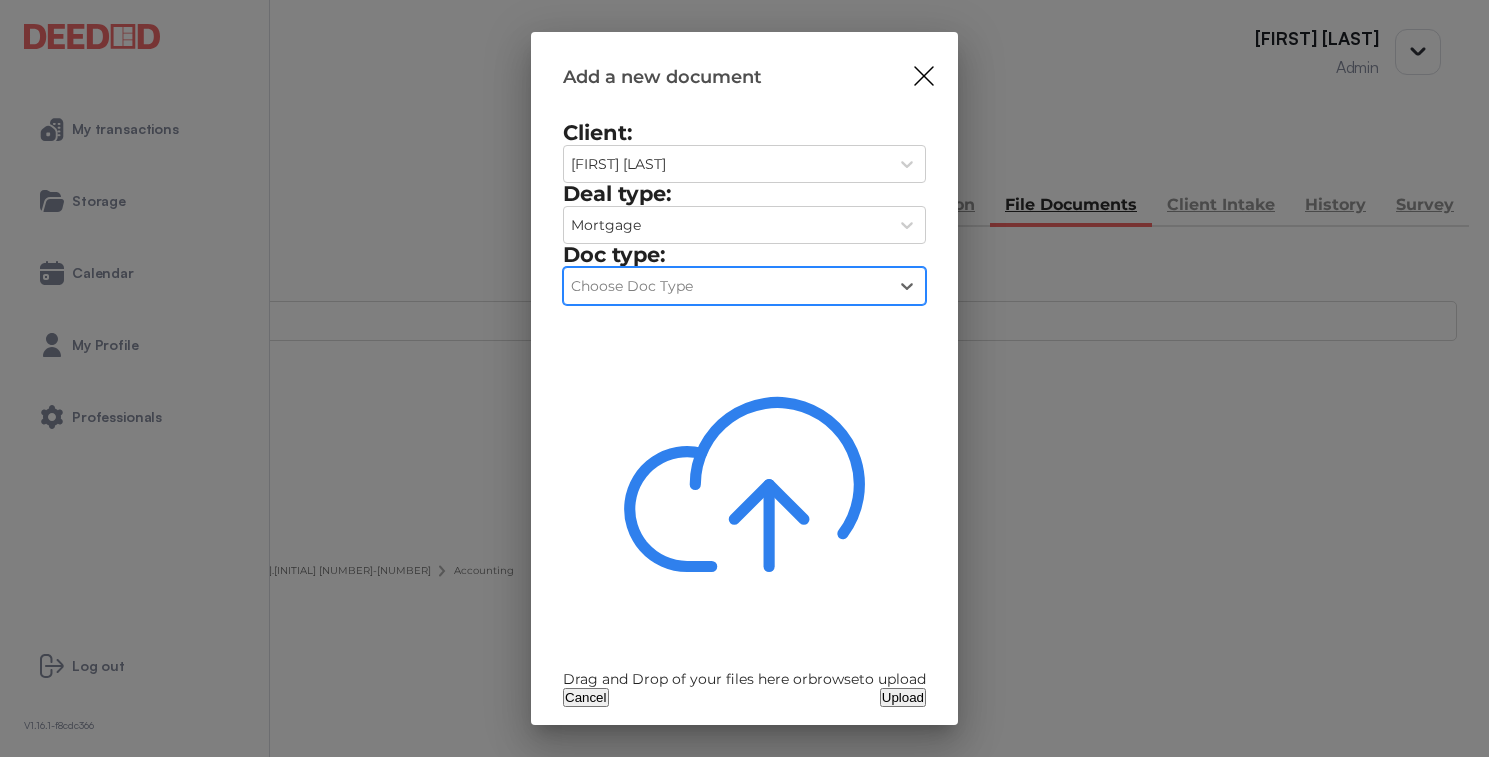 click on "Cancel" at bounding box center [586, 697] 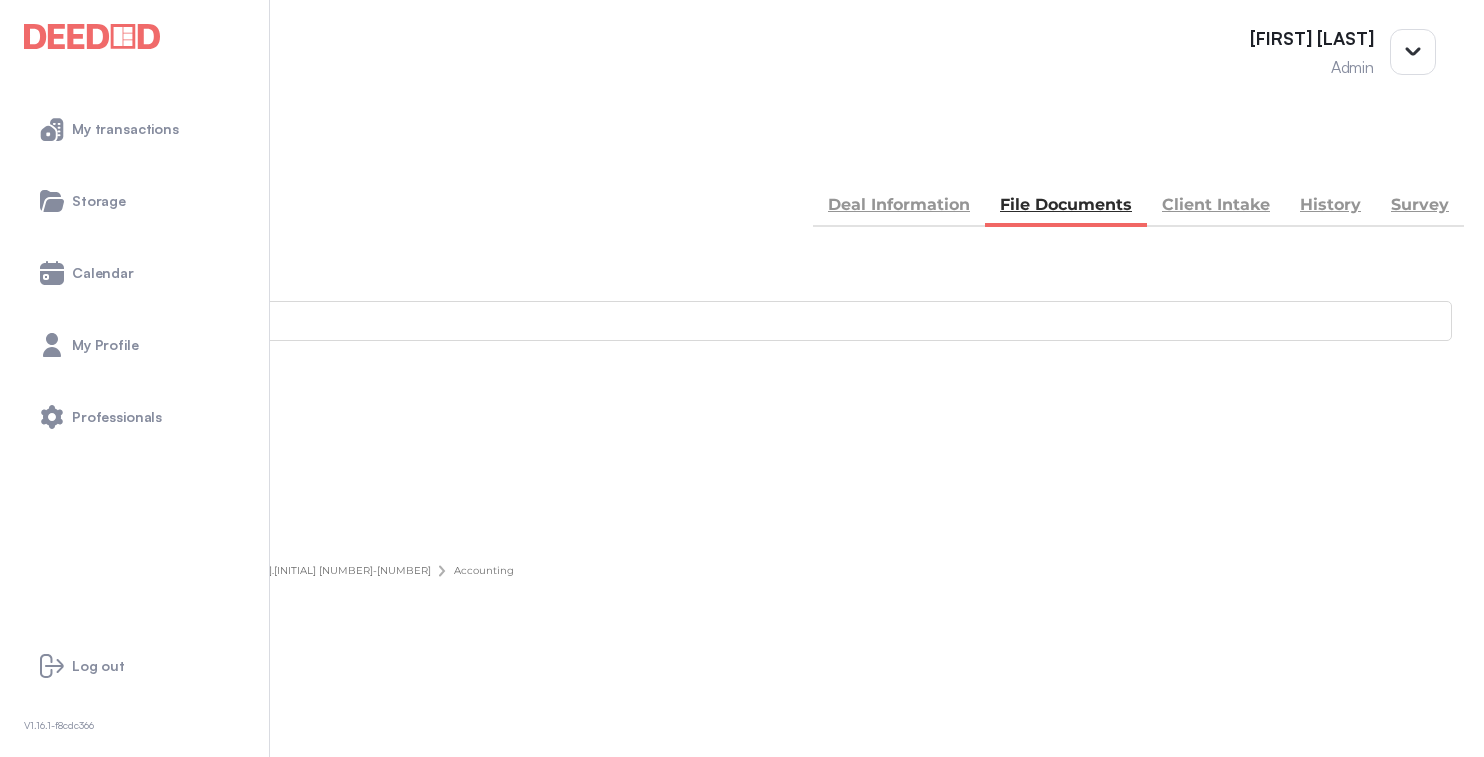 click on "Add new document" at bounding box center (108, 474) 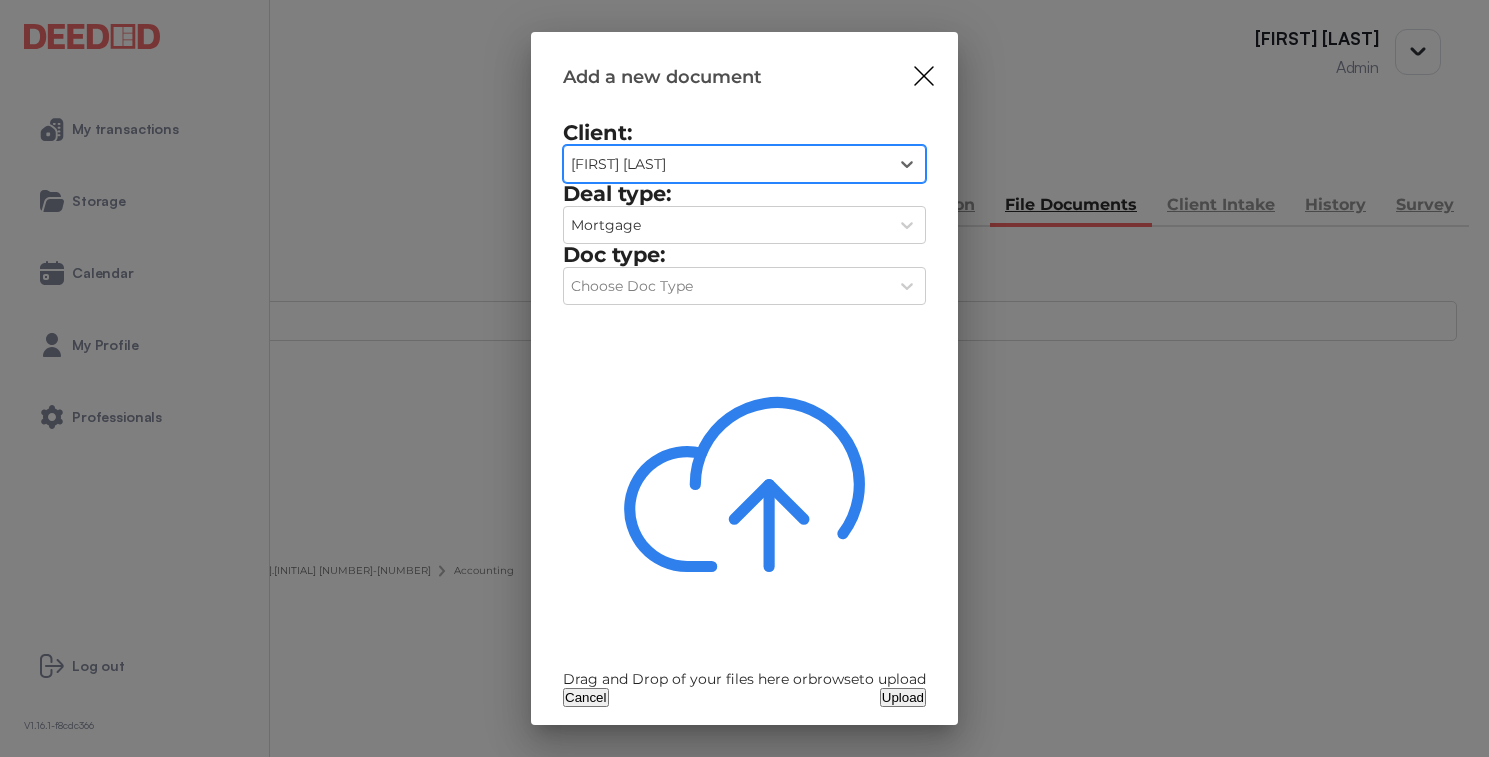 click on "Client:       0 results available. Select is focused ,type to refine list, press Down to open the menu,  [FIRST] [LAST] Deal type: Mortgage Doc type: Choose Doc Type" at bounding box center (744, 211) 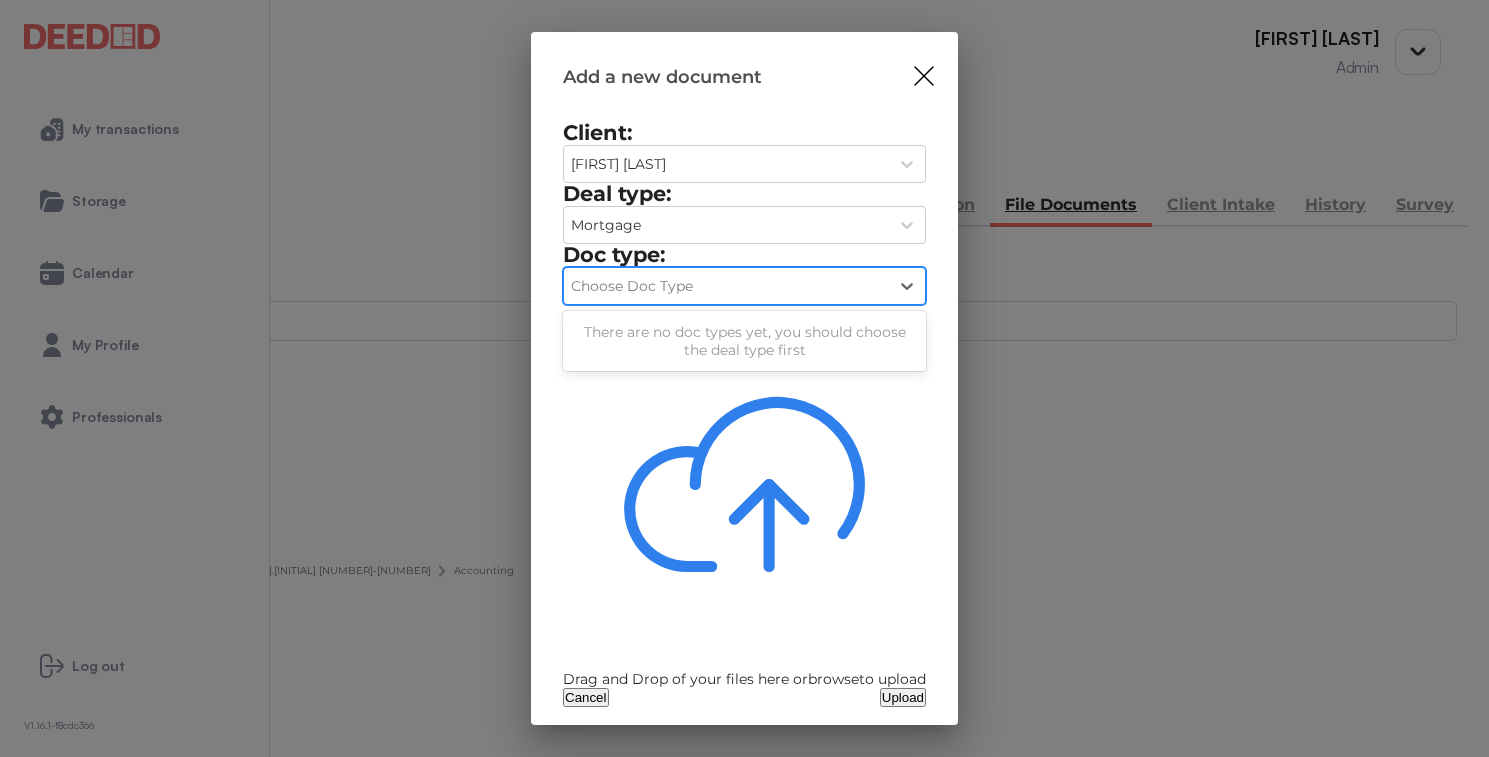 click on "Choose Doc Type" at bounding box center (726, 286) 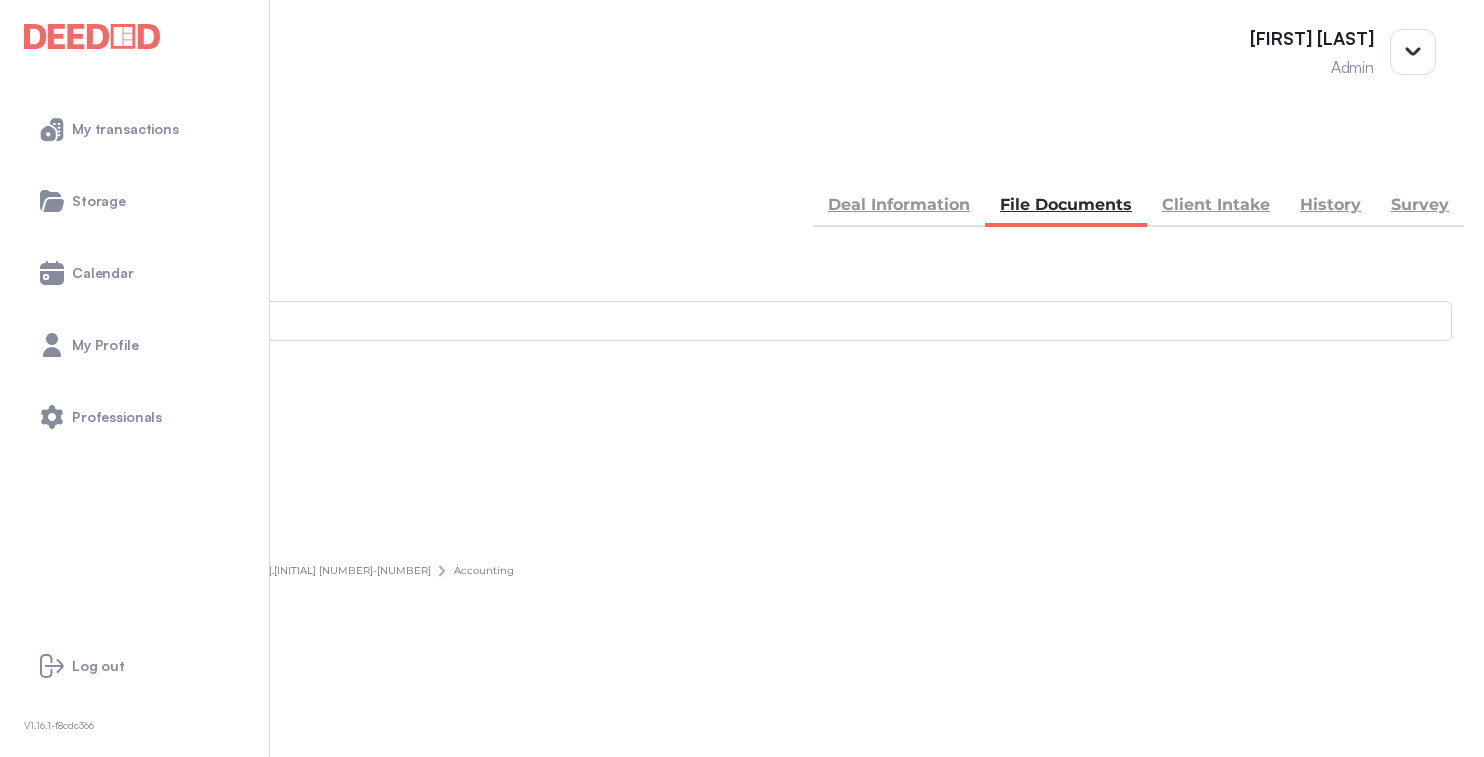 click at bounding box center (16, 848) 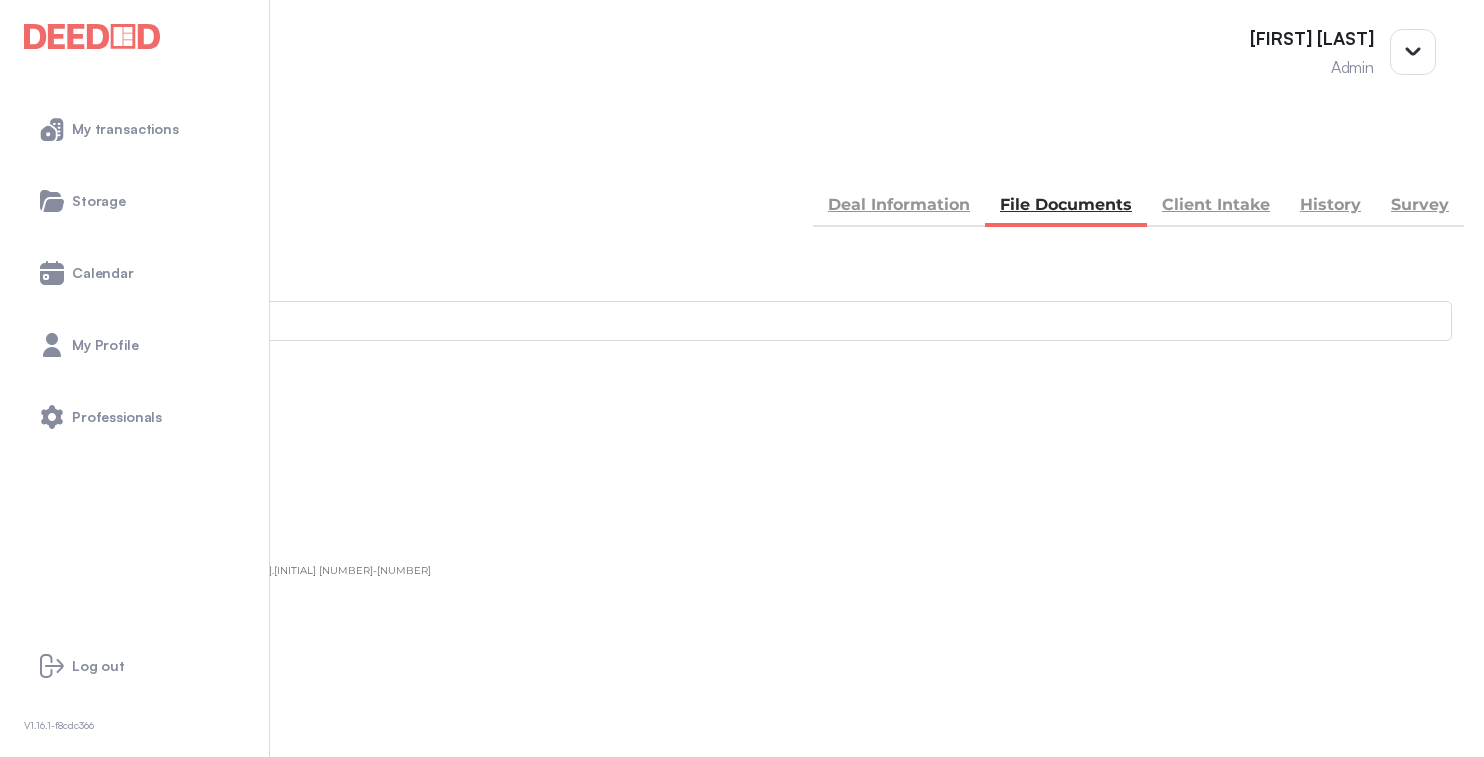 click on "Accounting" at bounding box center (742, 918) 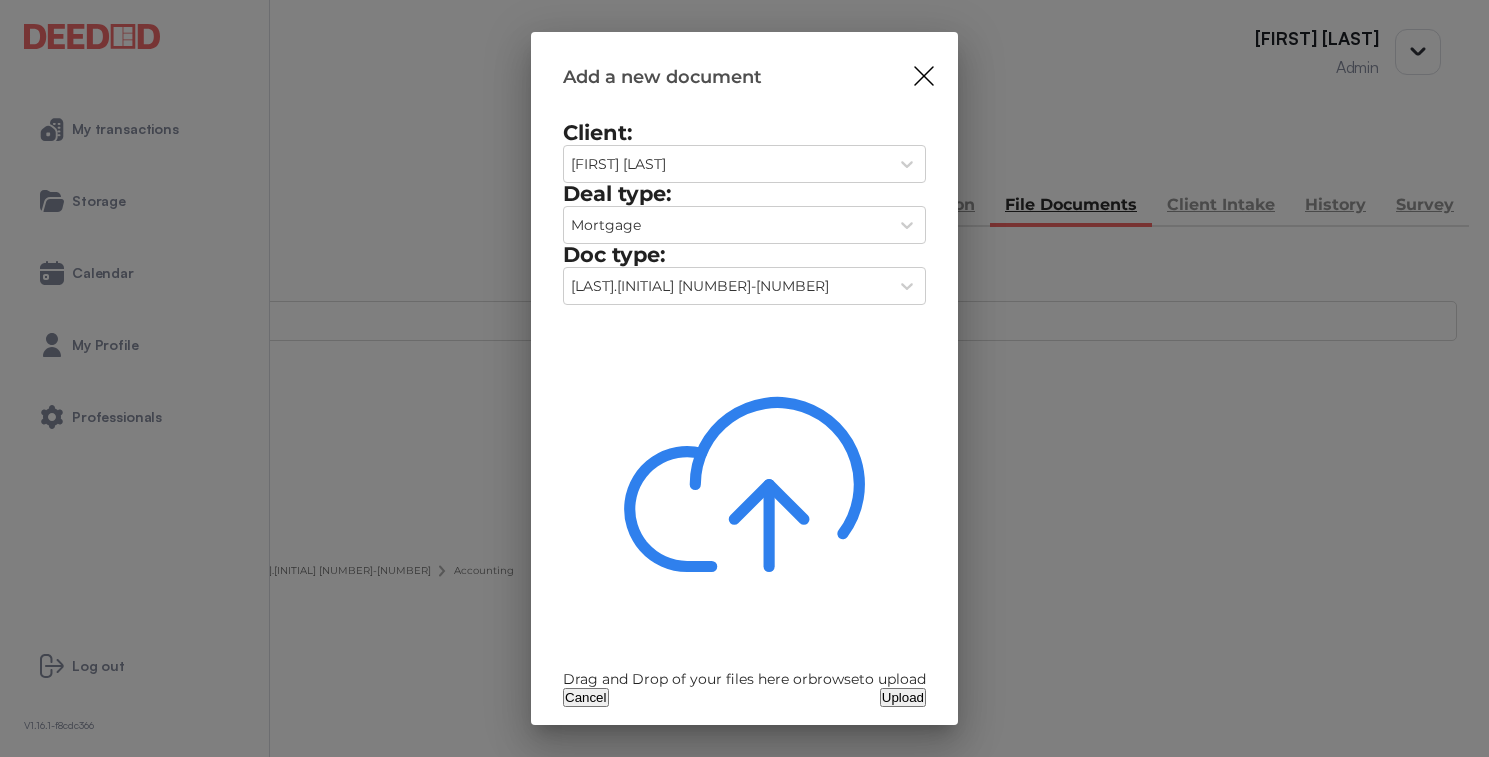click on "Cancel" at bounding box center [586, 697] 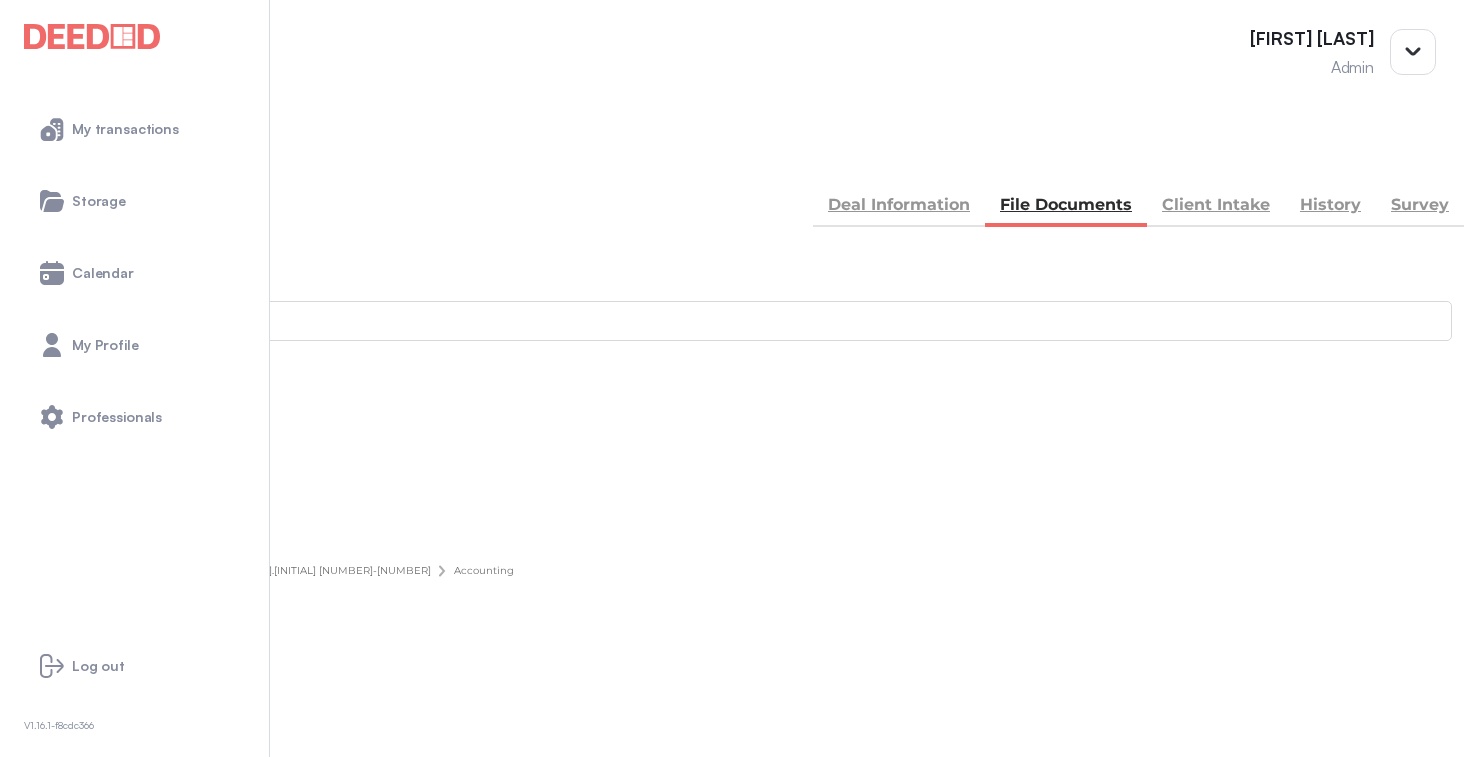 click at bounding box center [35, 155] 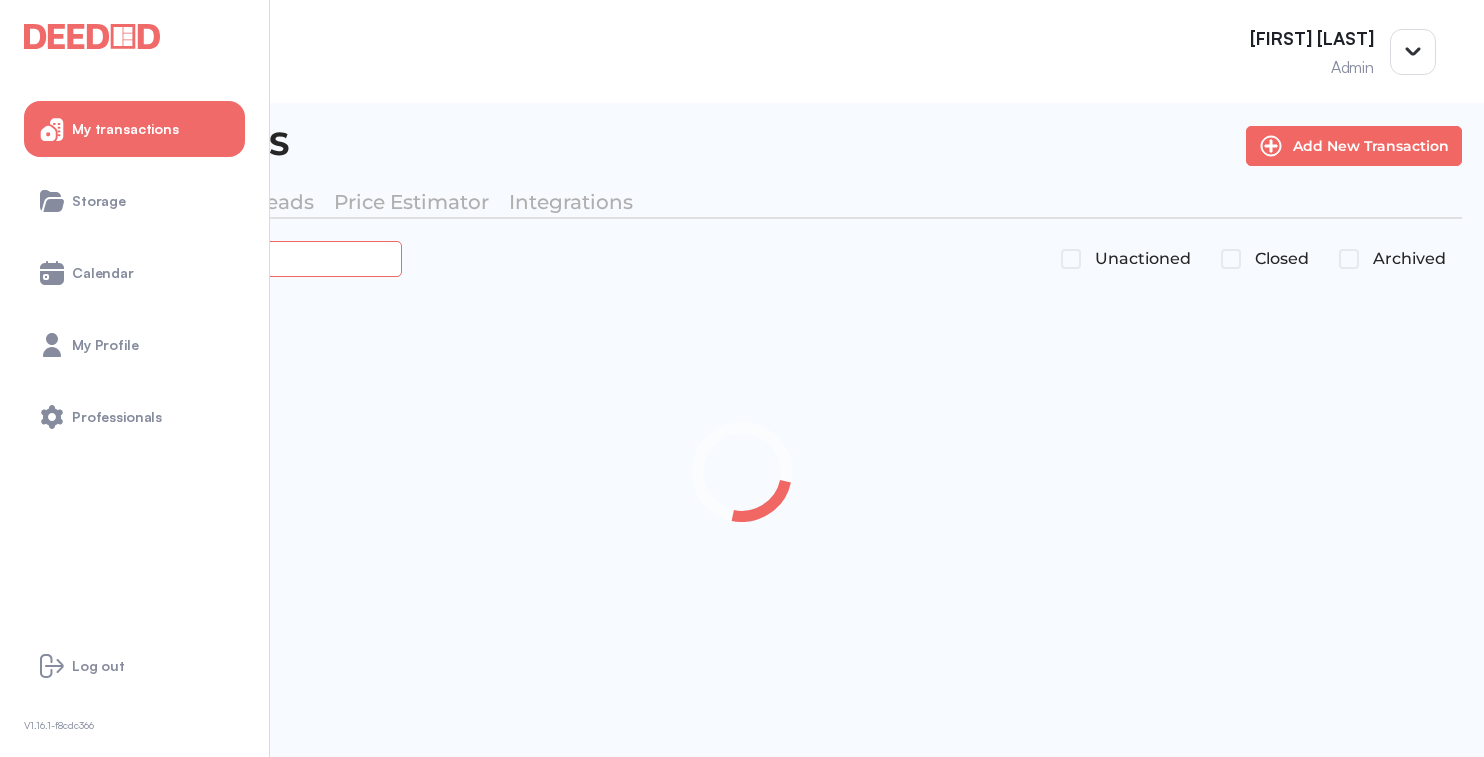 click at bounding box center (224, 258) 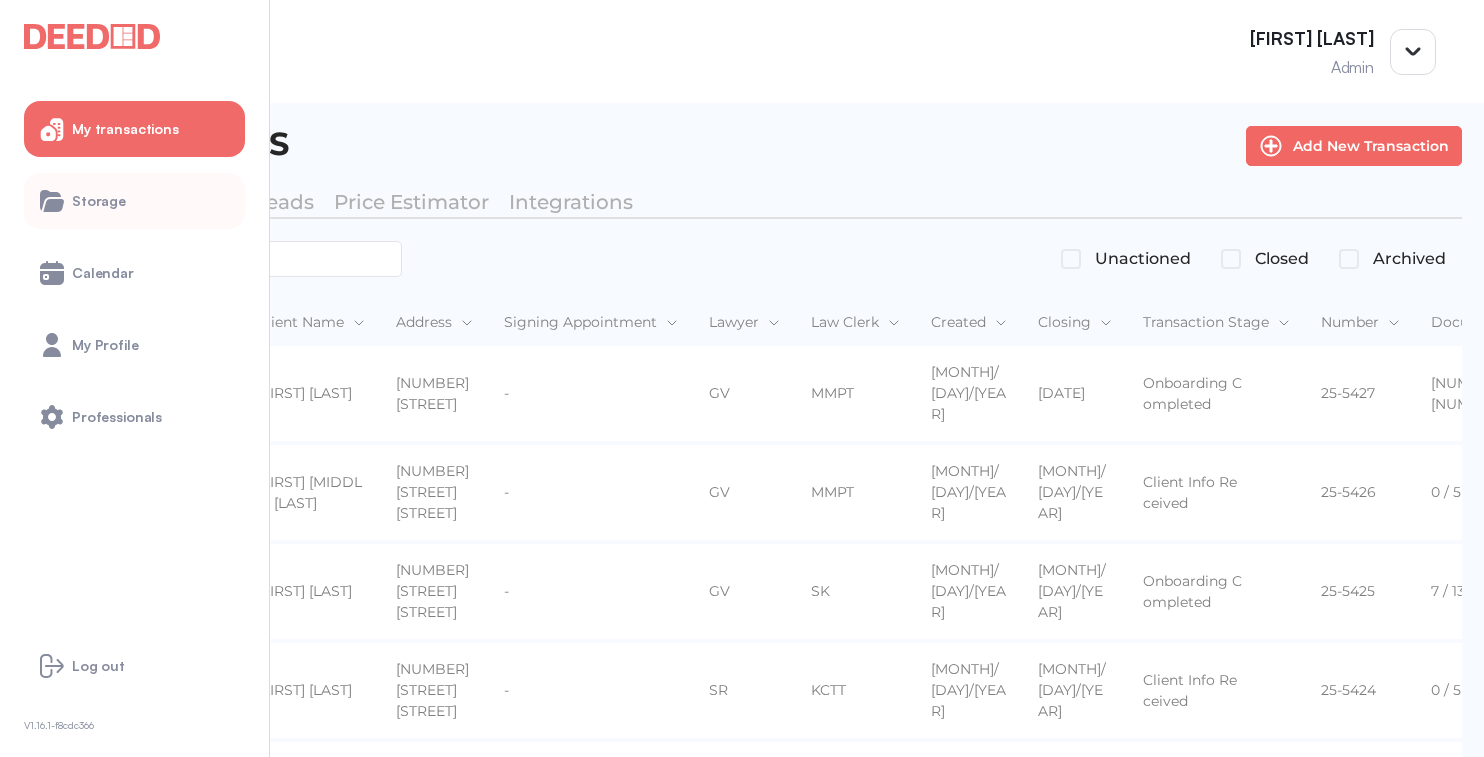 click on "Storage" at bounding box center [99, 201] 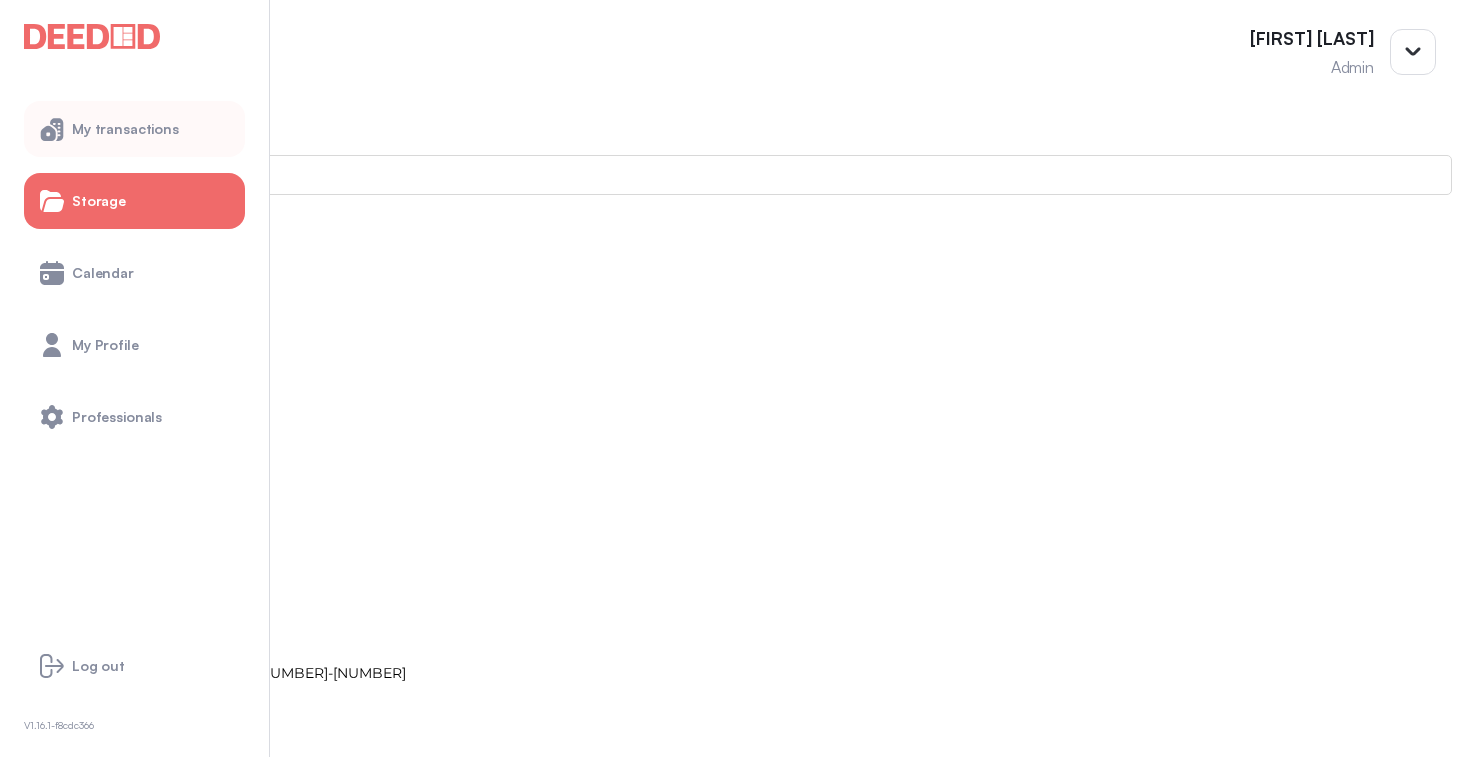 click on "My transactions" at bounding box center (134, 129) 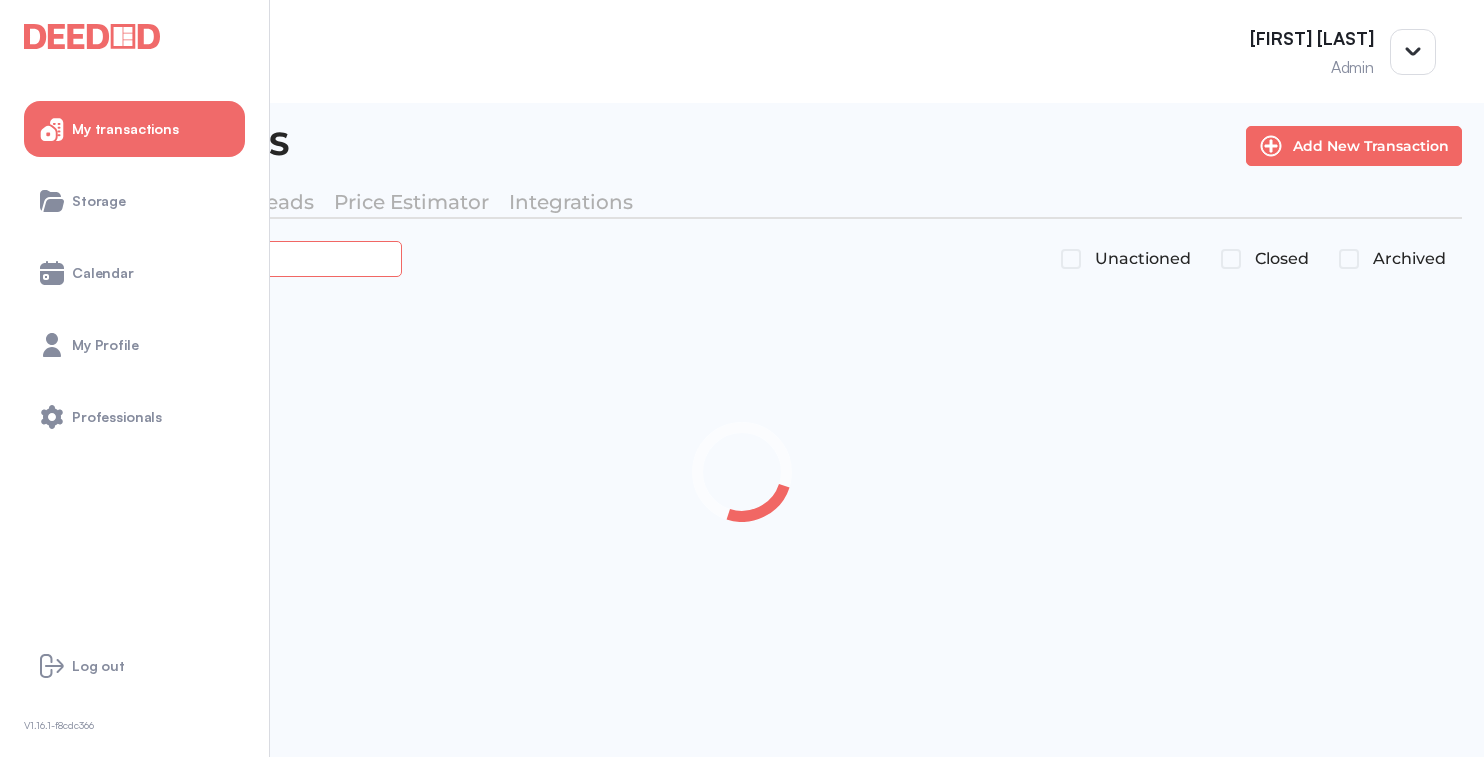 click at bounding box center [224, 258] 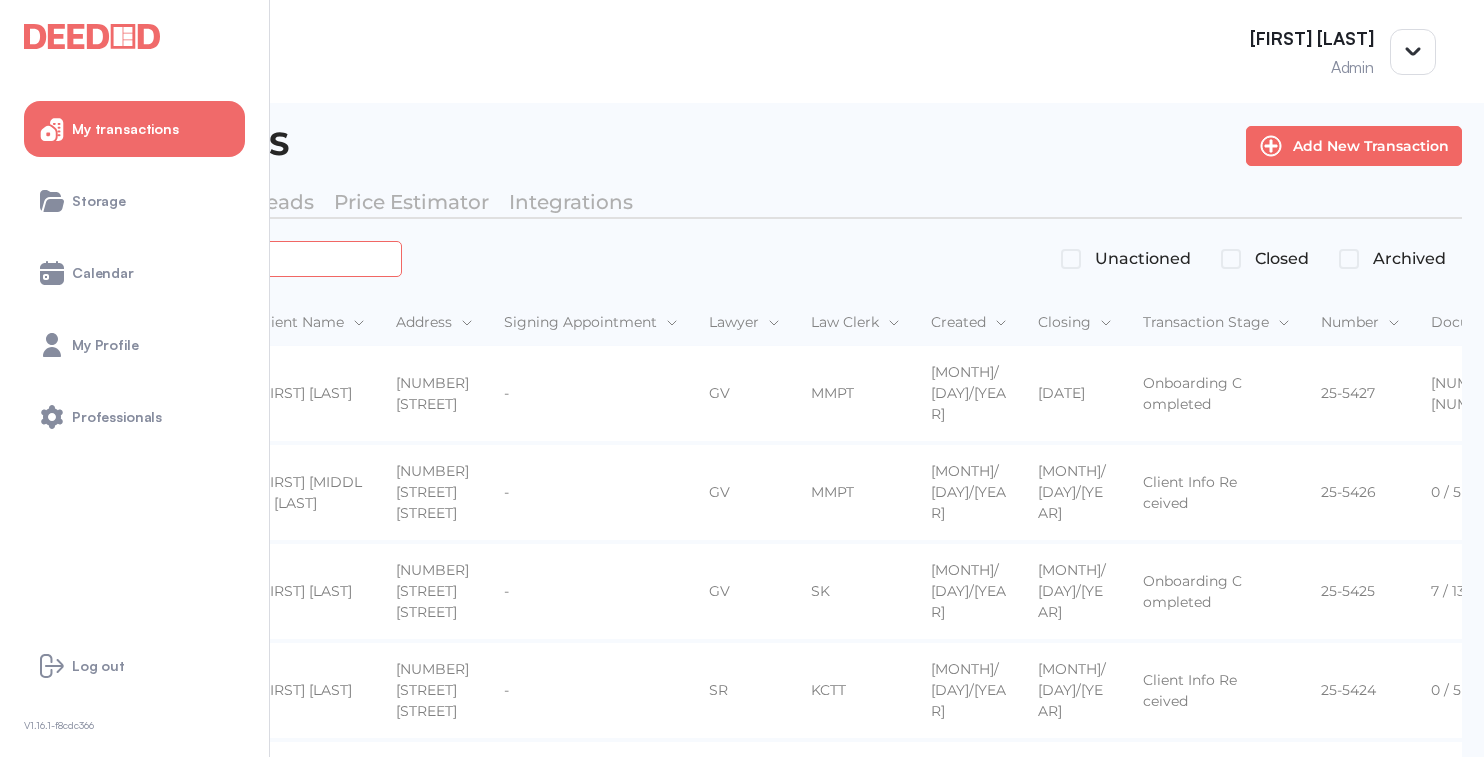 paste on "*******" 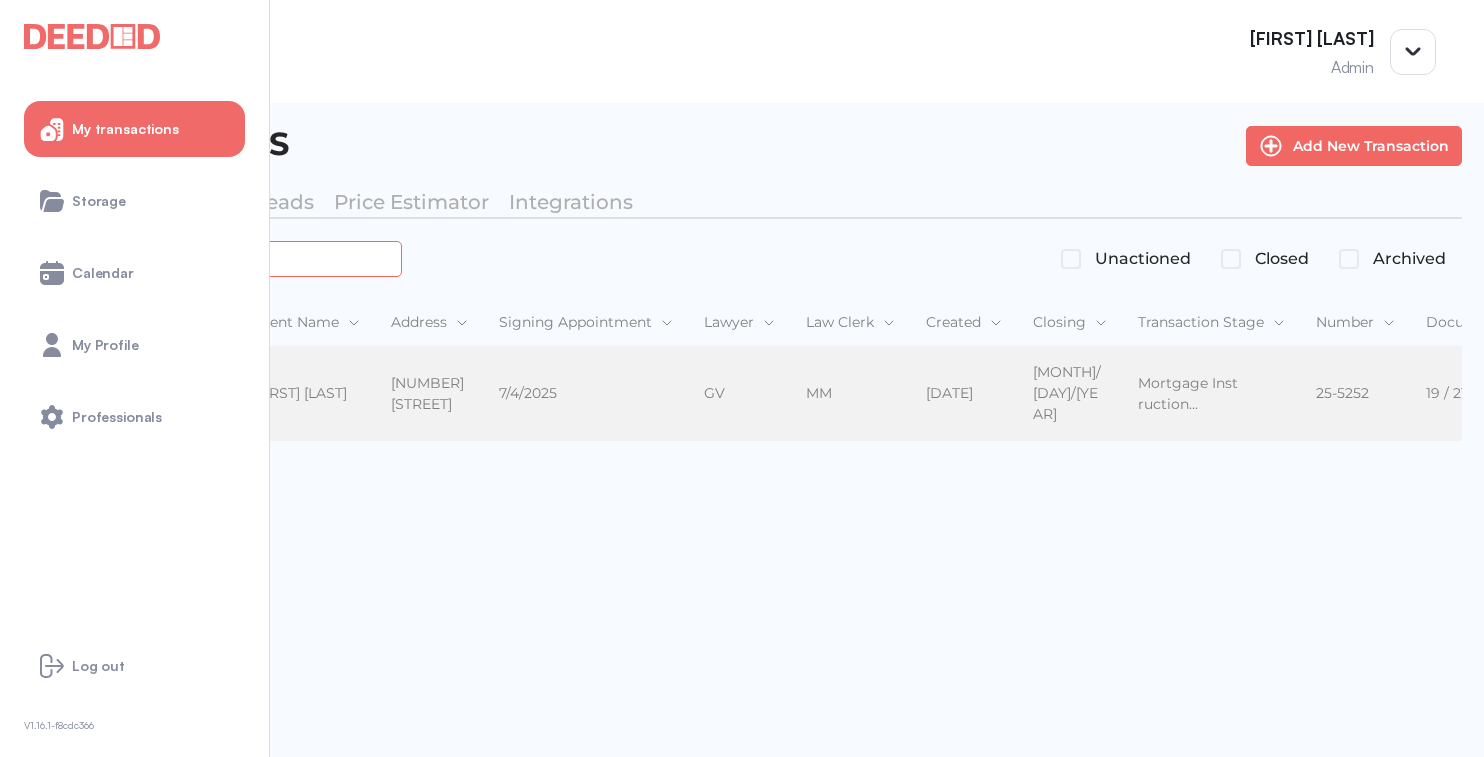 type on "*******" 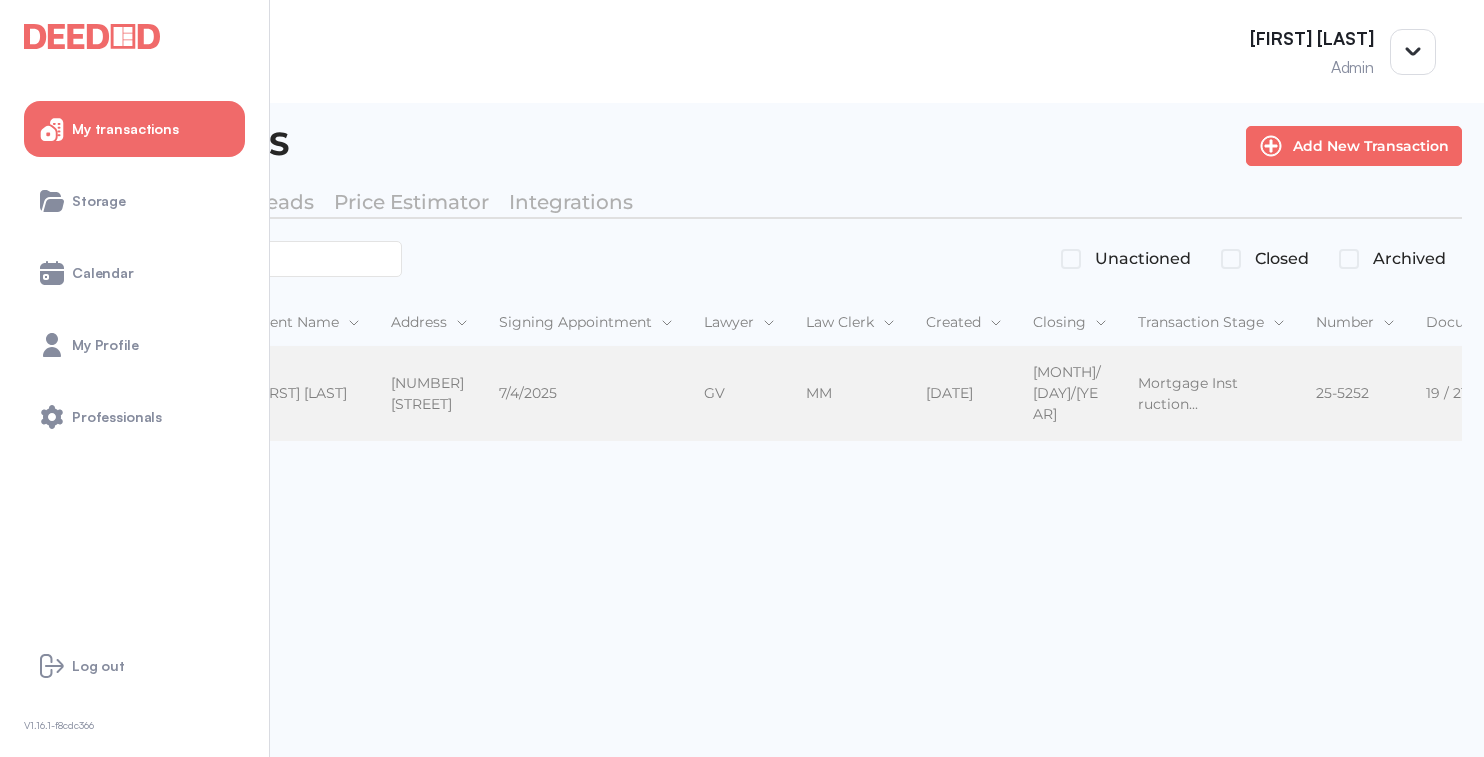 click on "[FIRST] [LAST] [FIRST] [LAST]" at bounding box center (305, 394) 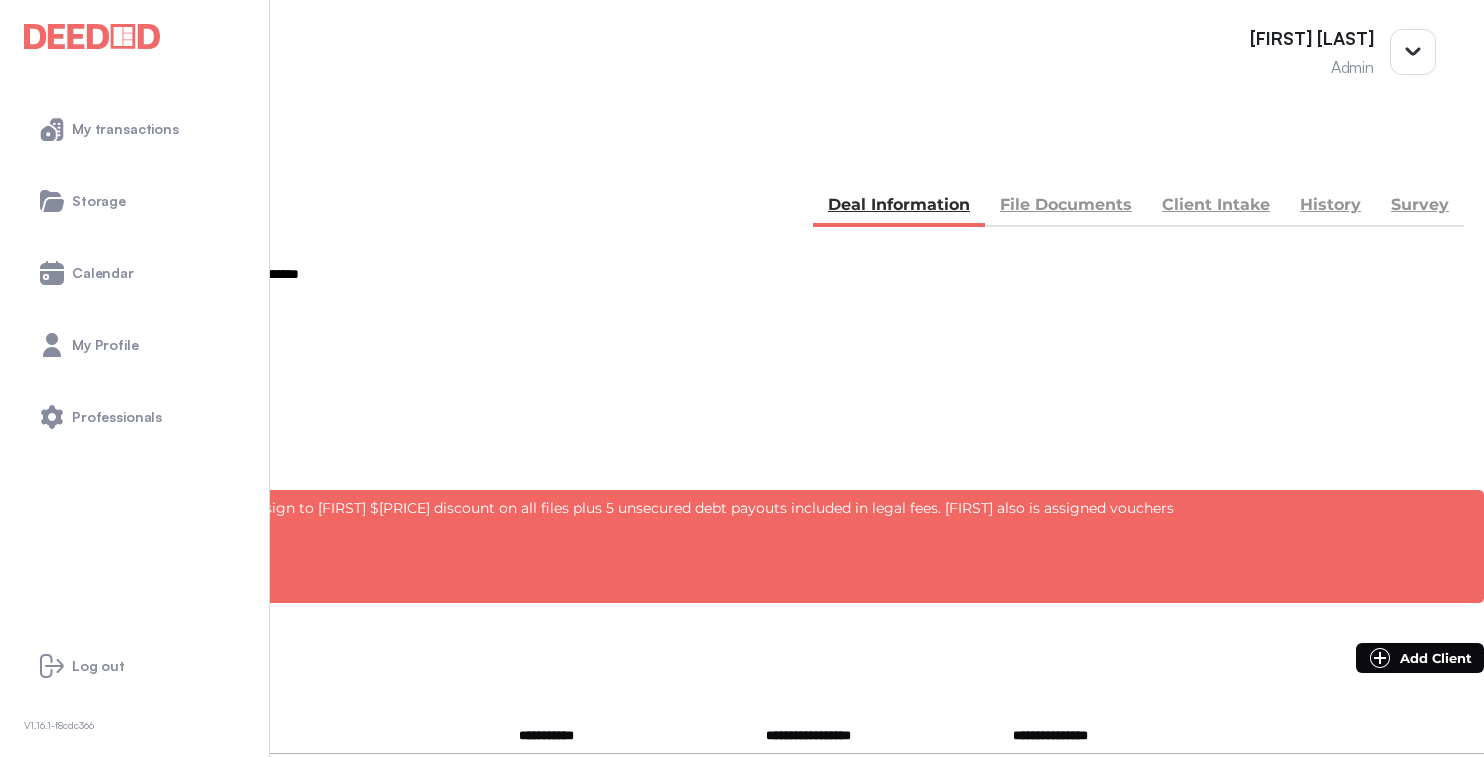 click on "File Documents" at bounding box center (1066, 207) 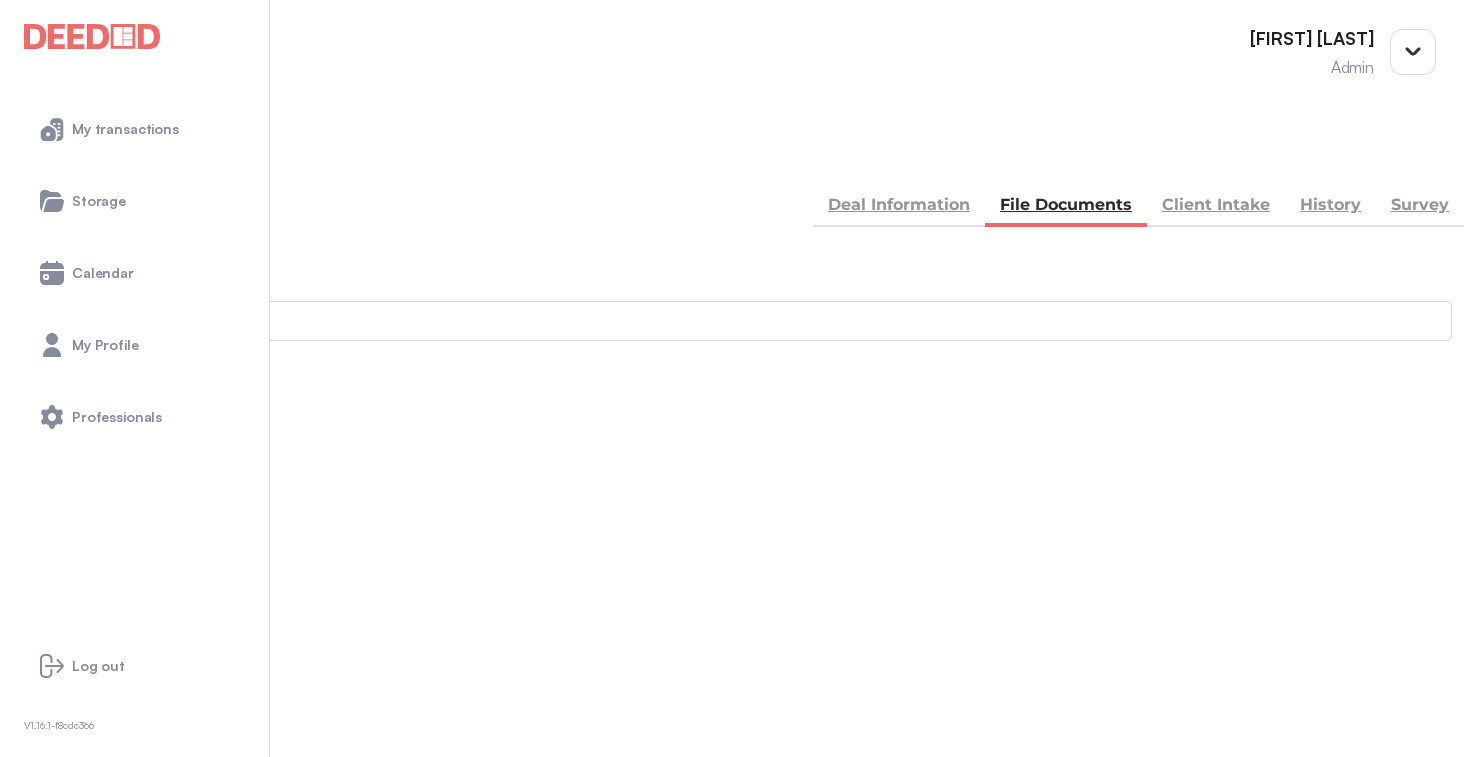 click on "Accounting" at bounding box center [742, 846] 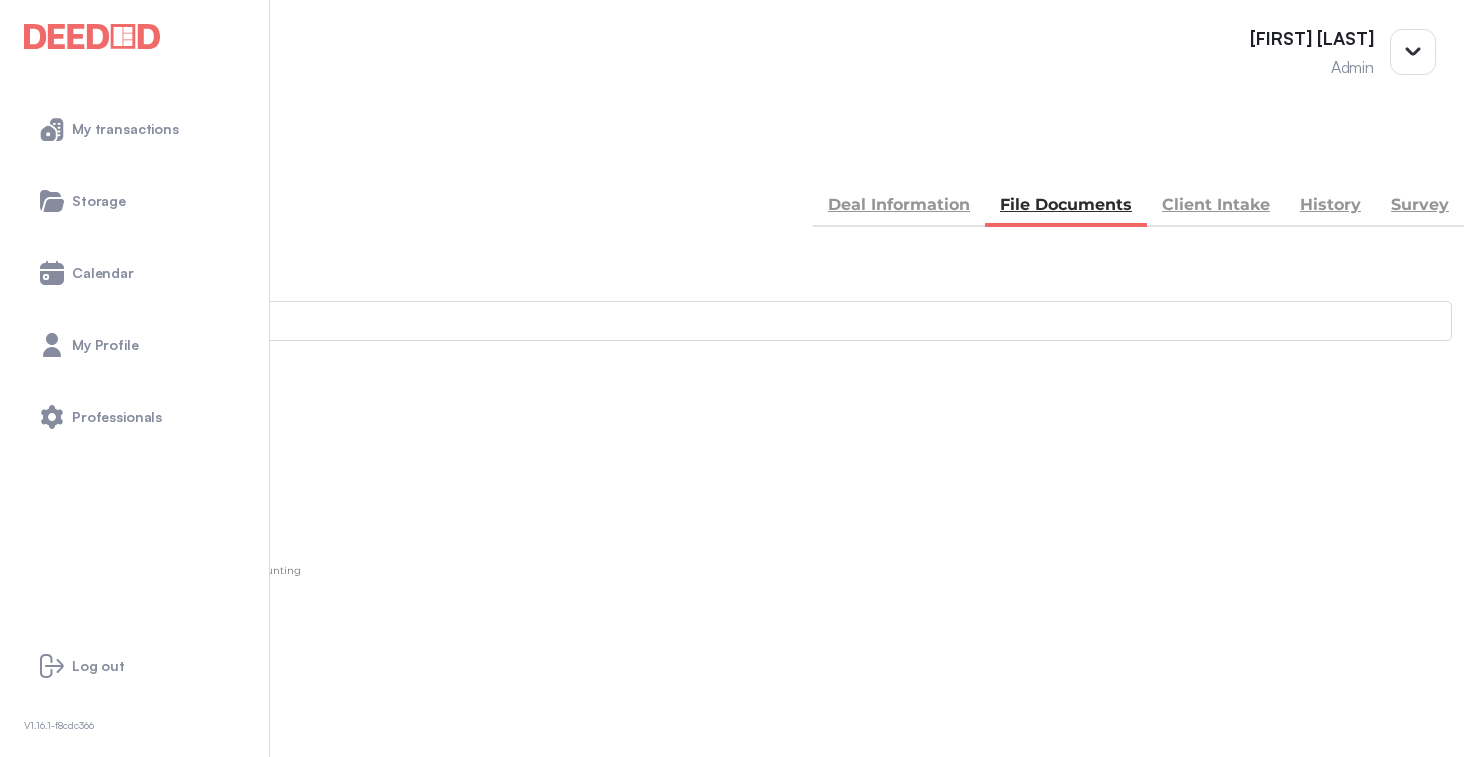 click on "Add new document" at bounding box center [108, 474] 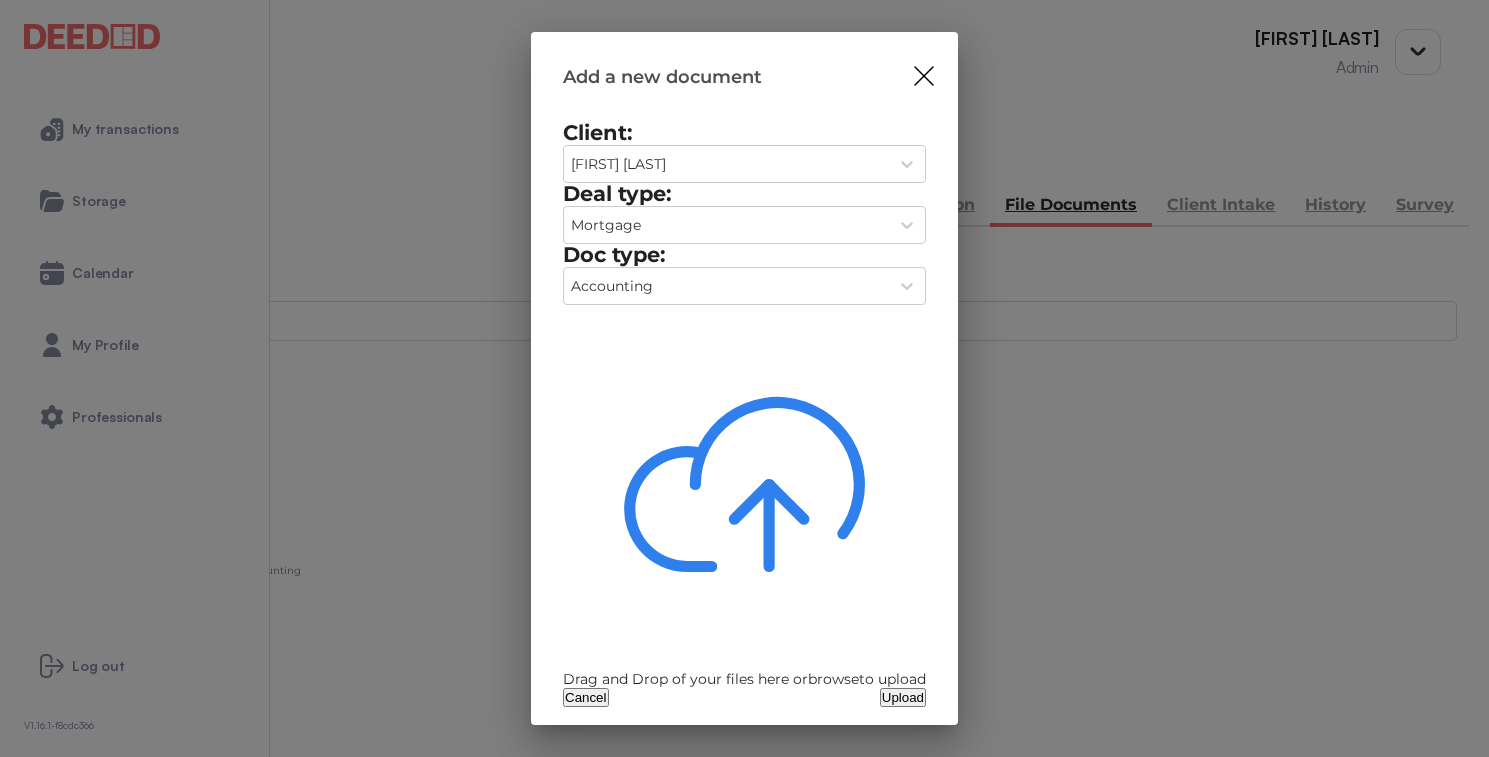 click on "Drag and Drop of your files here or  browse  to upload" at bounding box center (744, 679) 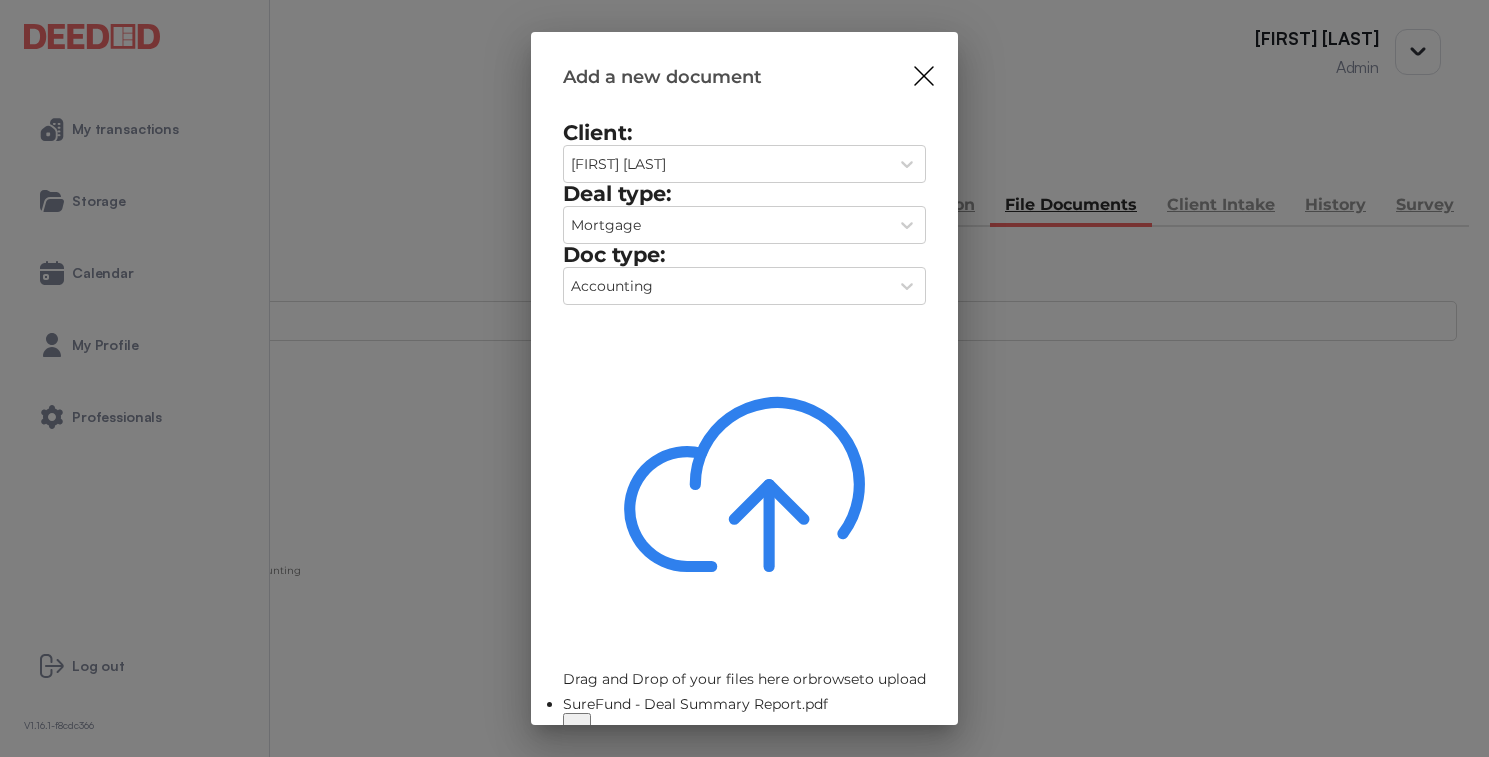 click on "Upload" at bounding box center [903, 753] 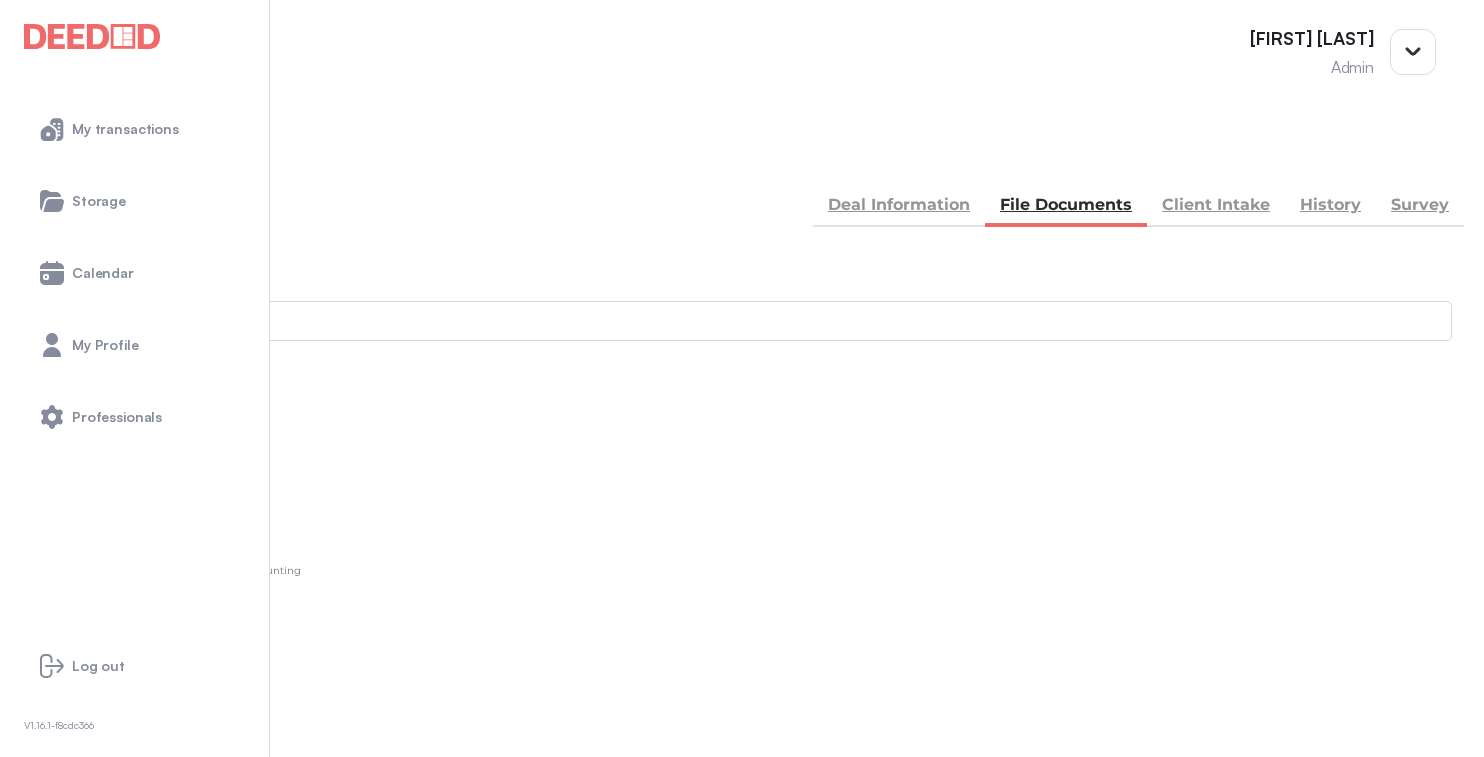 click on "BACK" at bounding box center [90, 155] 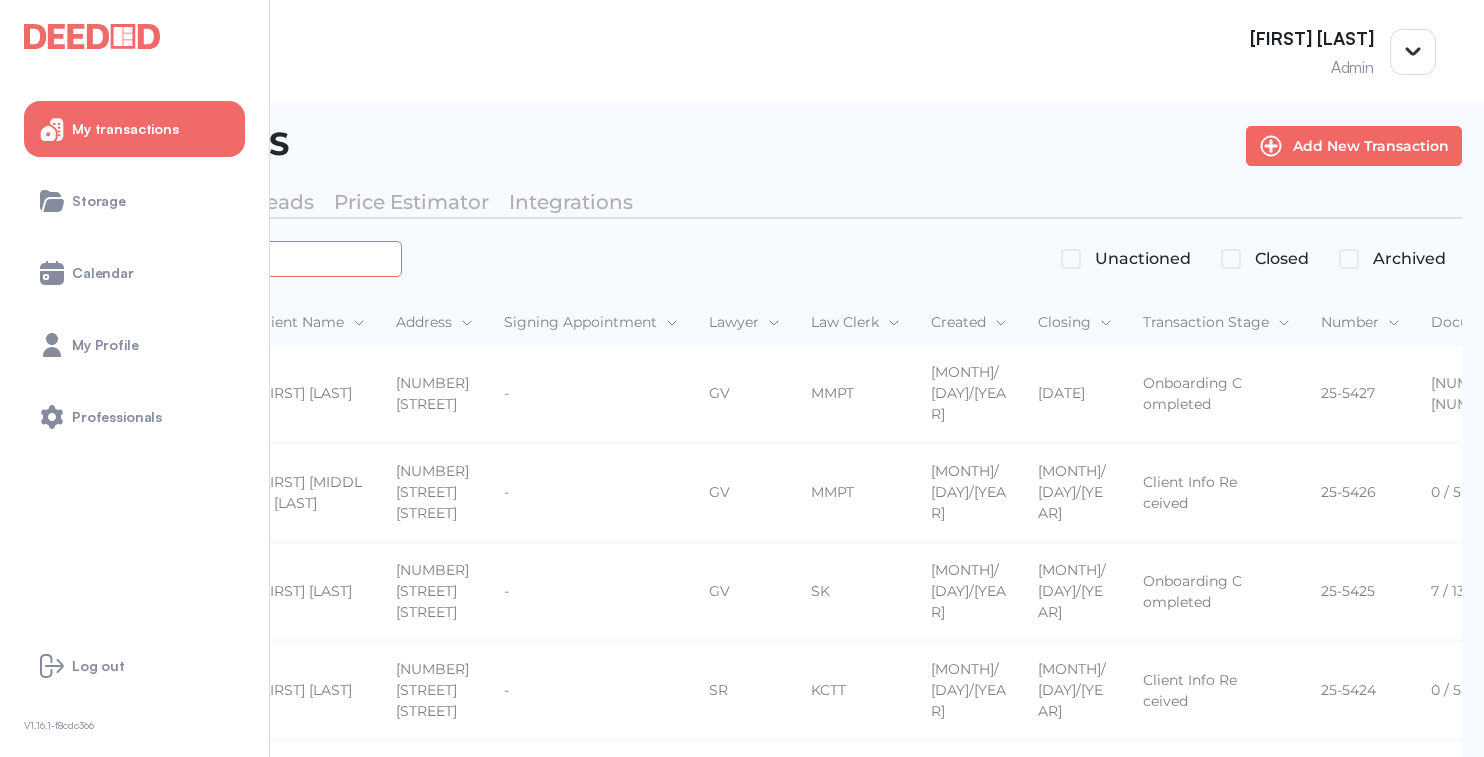 click at bounding box center (224, 258) 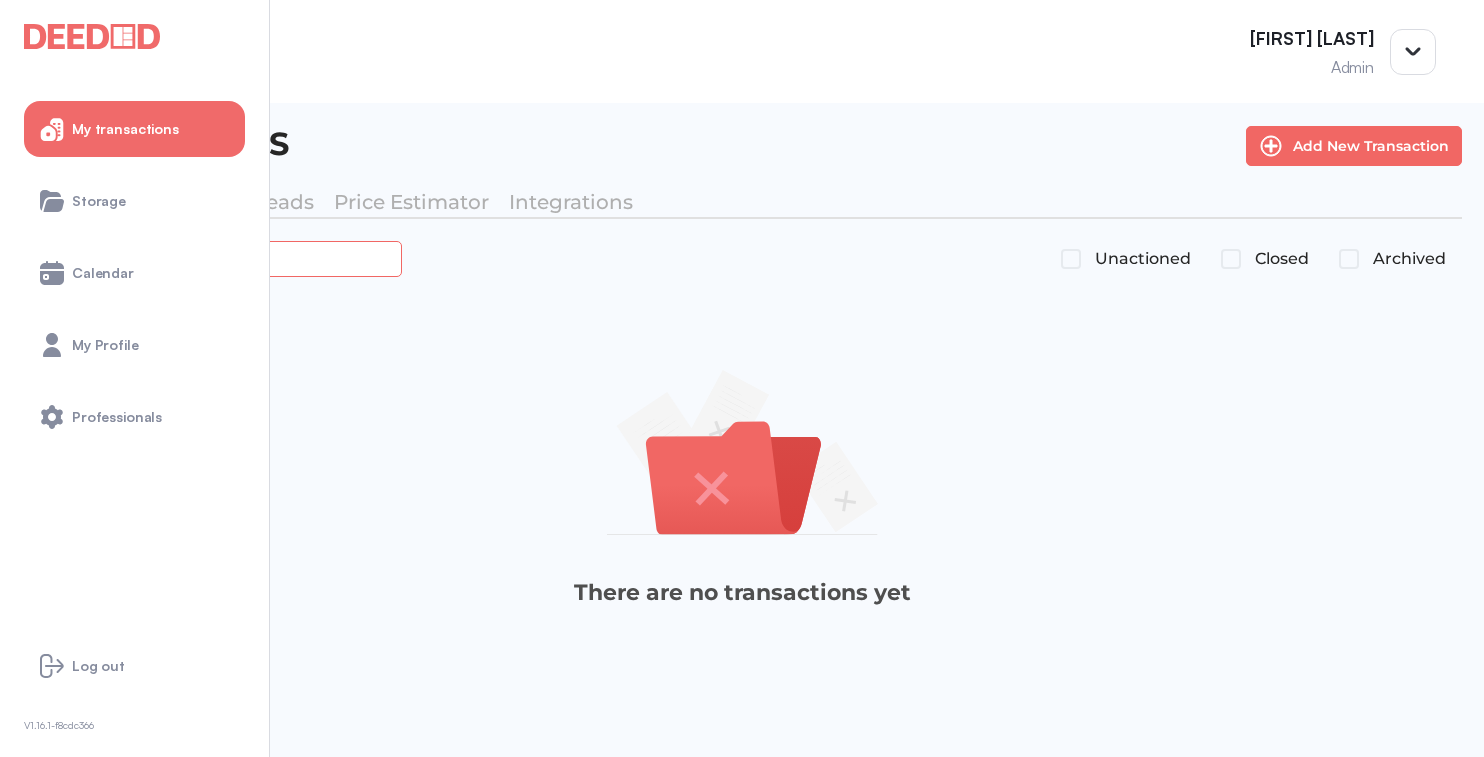 type on "*******" 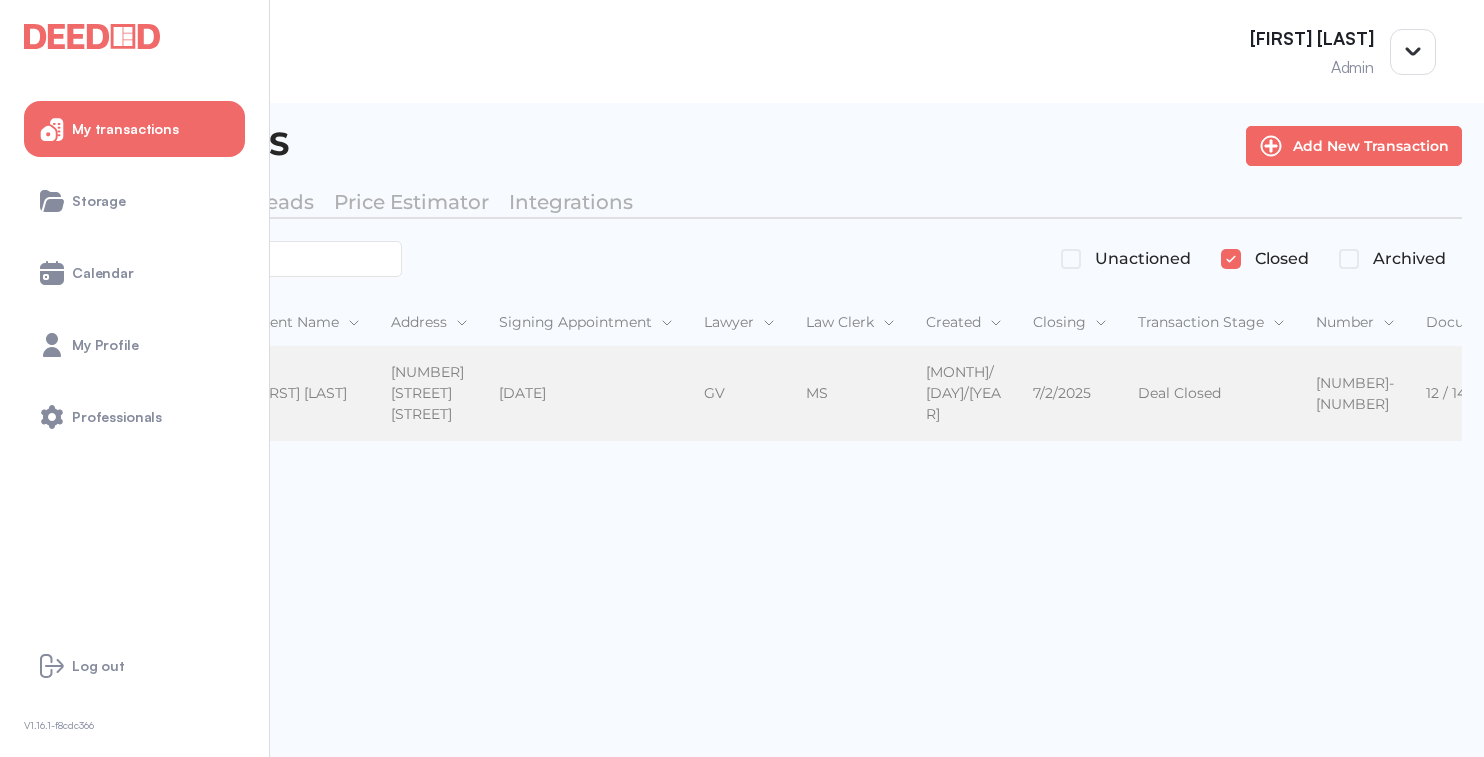 click on "[NUMBER] [STREET] [STREET]" at bounding box center [429, 393] 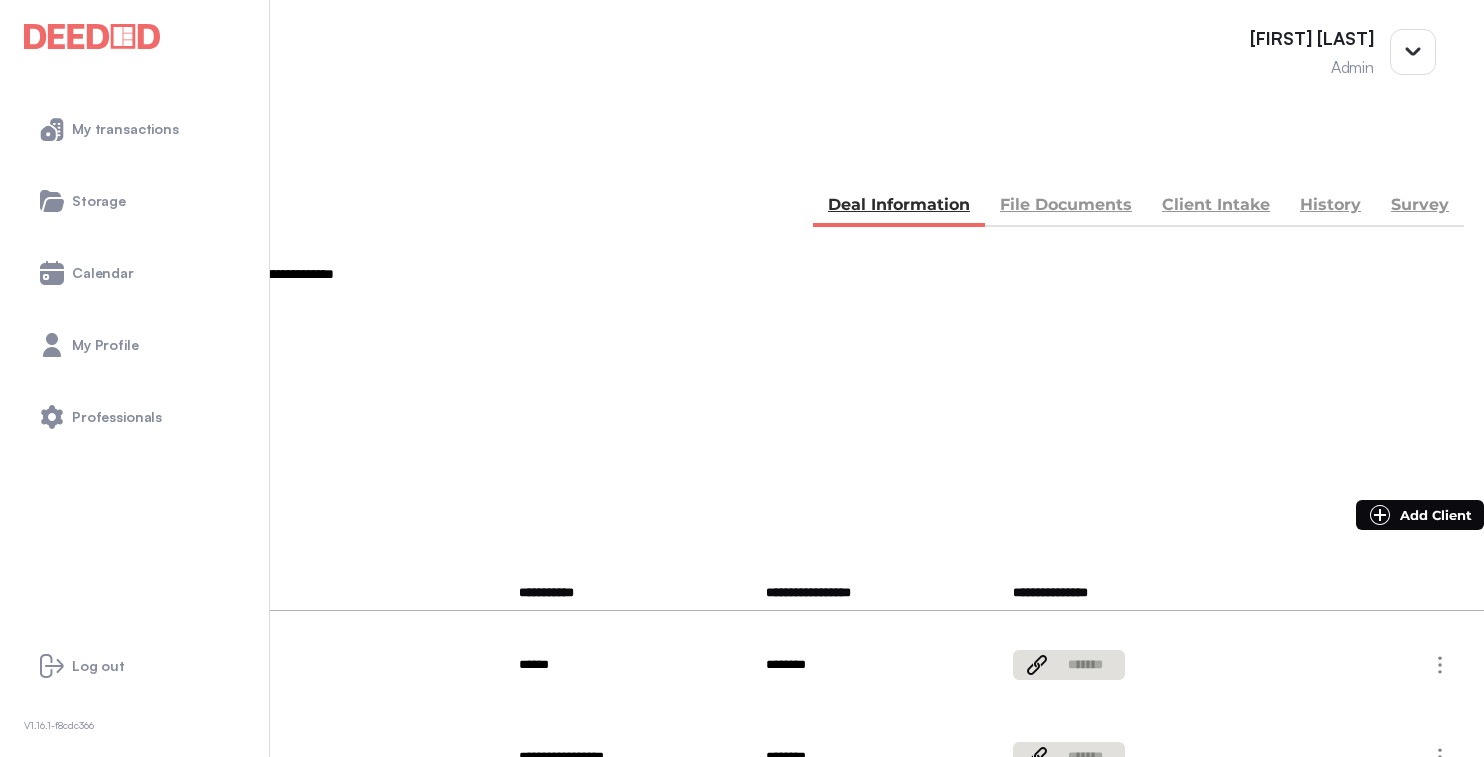 click on "File Documents" at bounding box center [1066, 207] 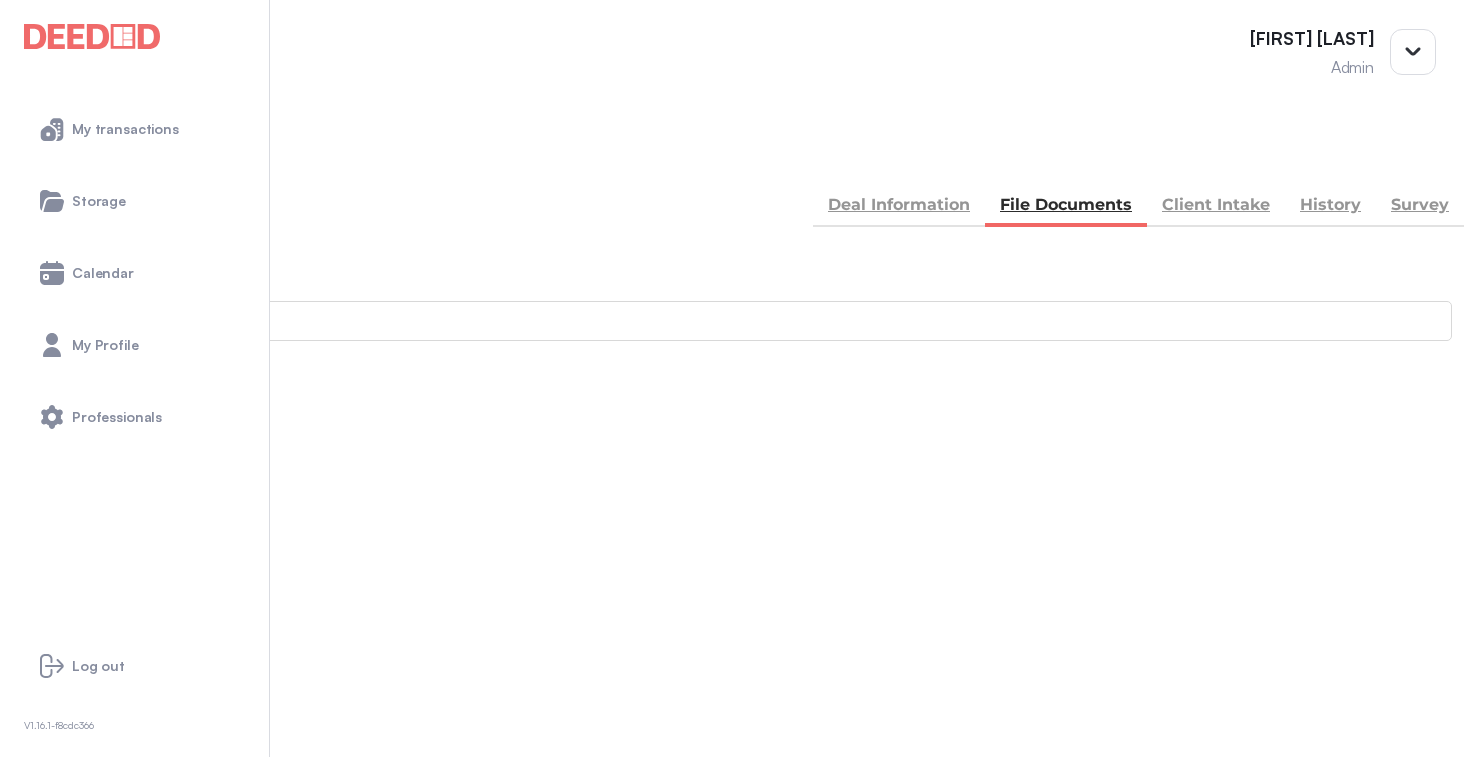 click on "Accounting" at bounding box center [742, 846] 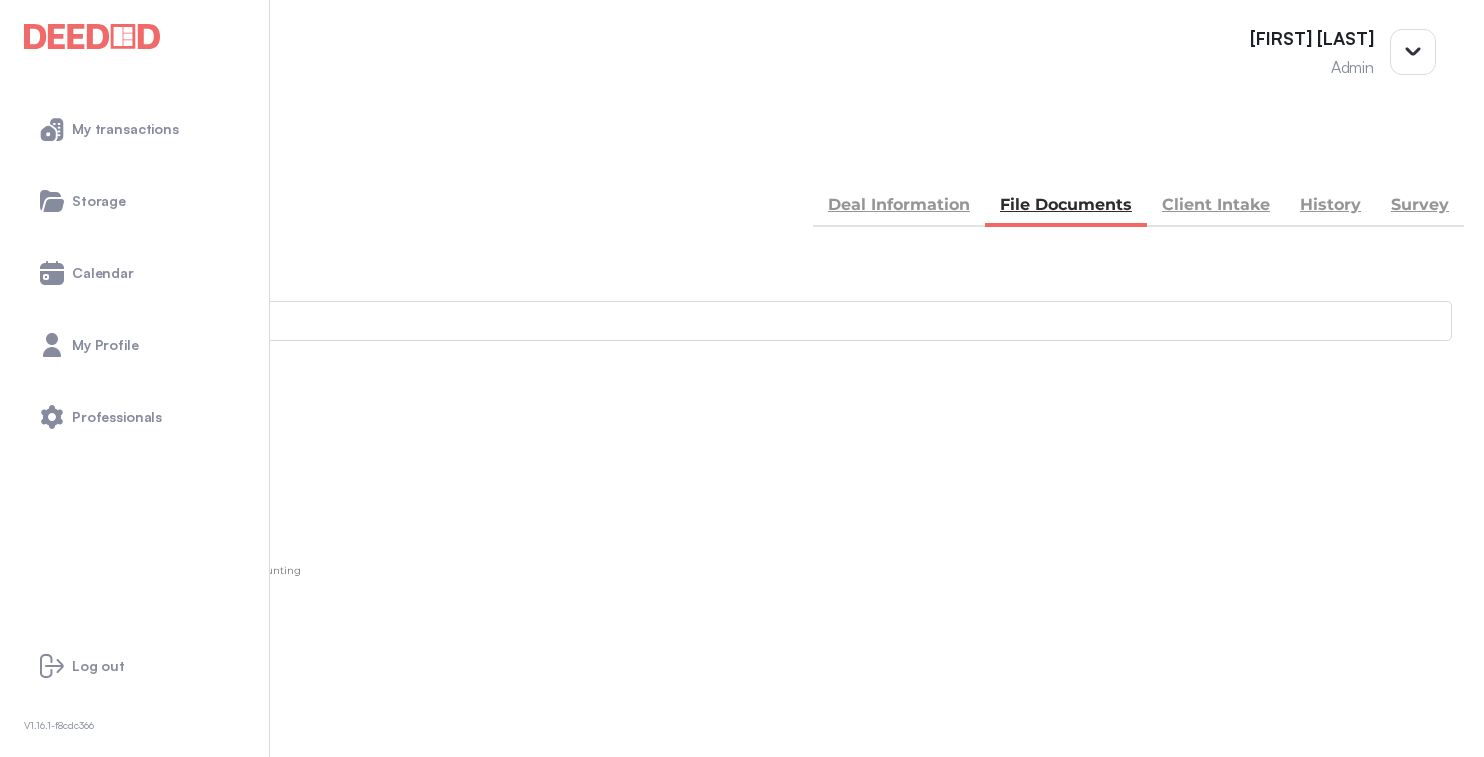 click on "Add new document" at bounding box center (108, 474) 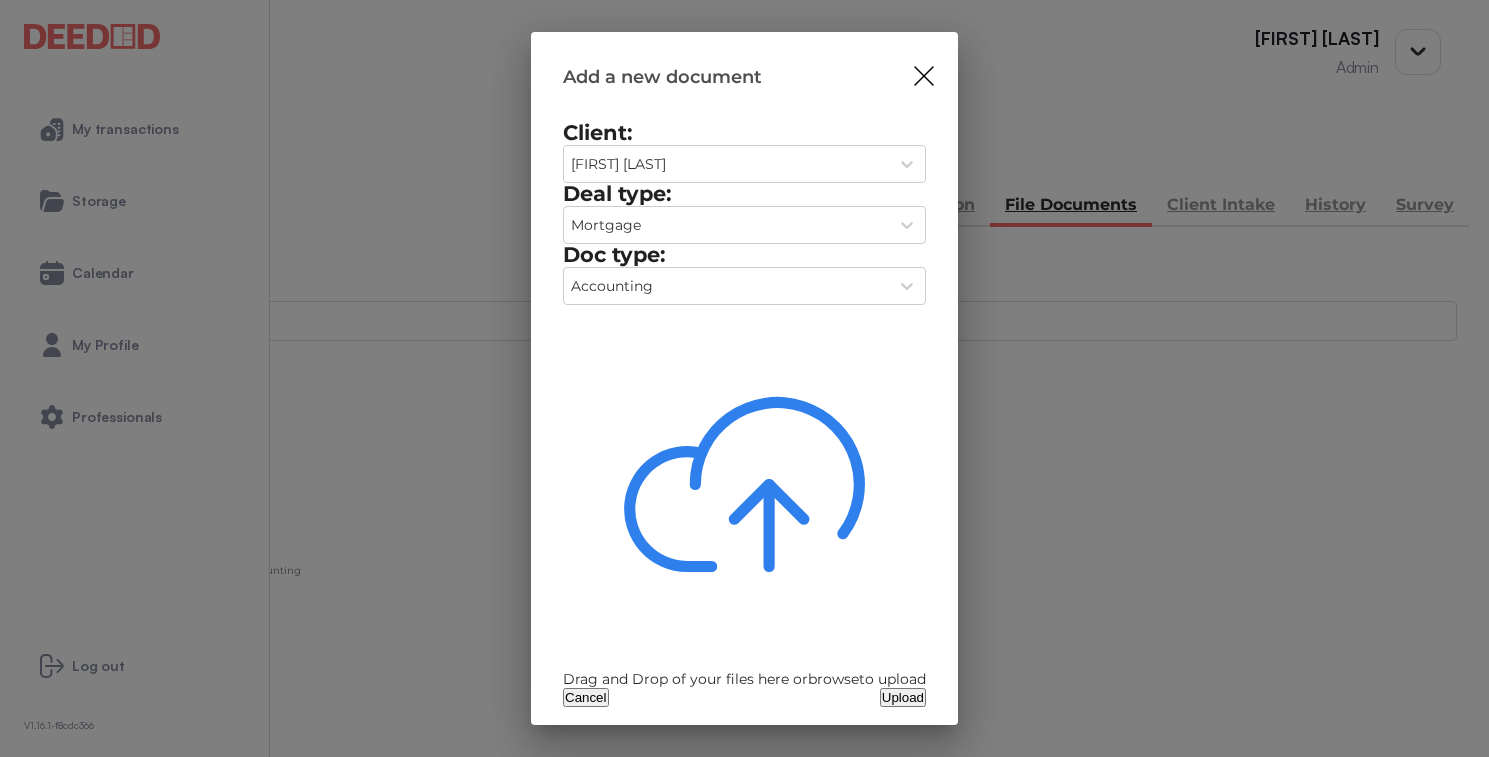 click at bounding box center [744, 484] 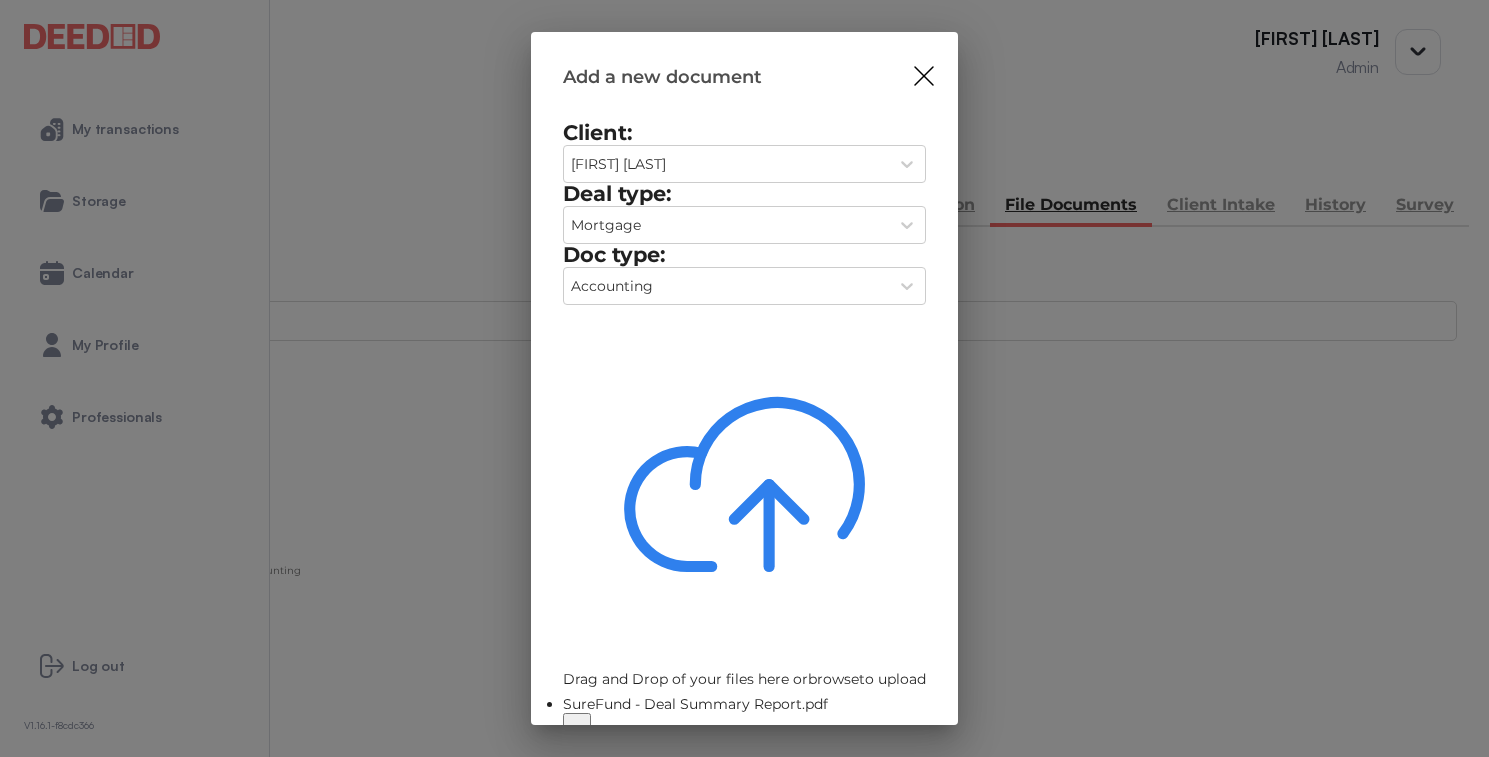 click on "Upload" at bounding box center [903, 753] 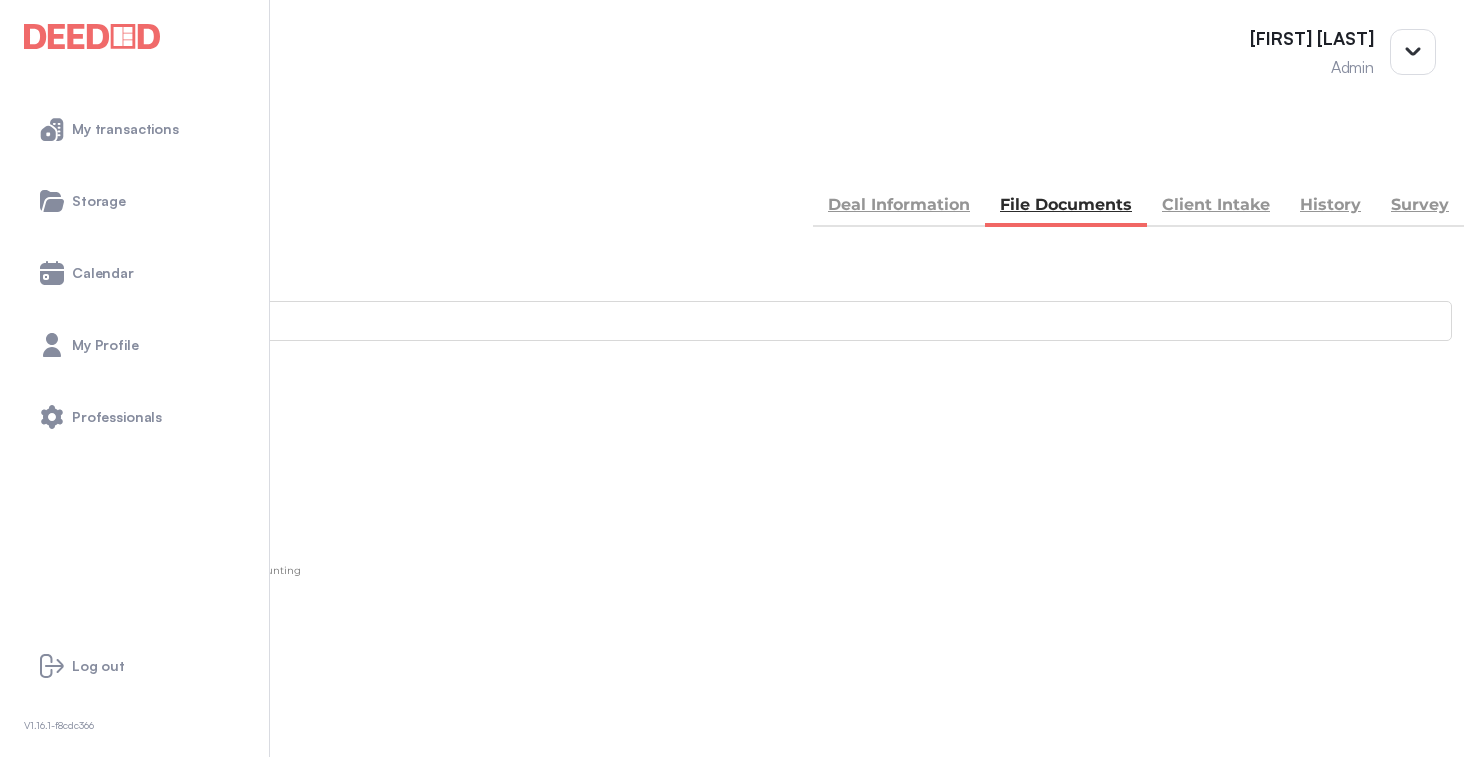 click on "BACK" at bounding box center (90, 155) 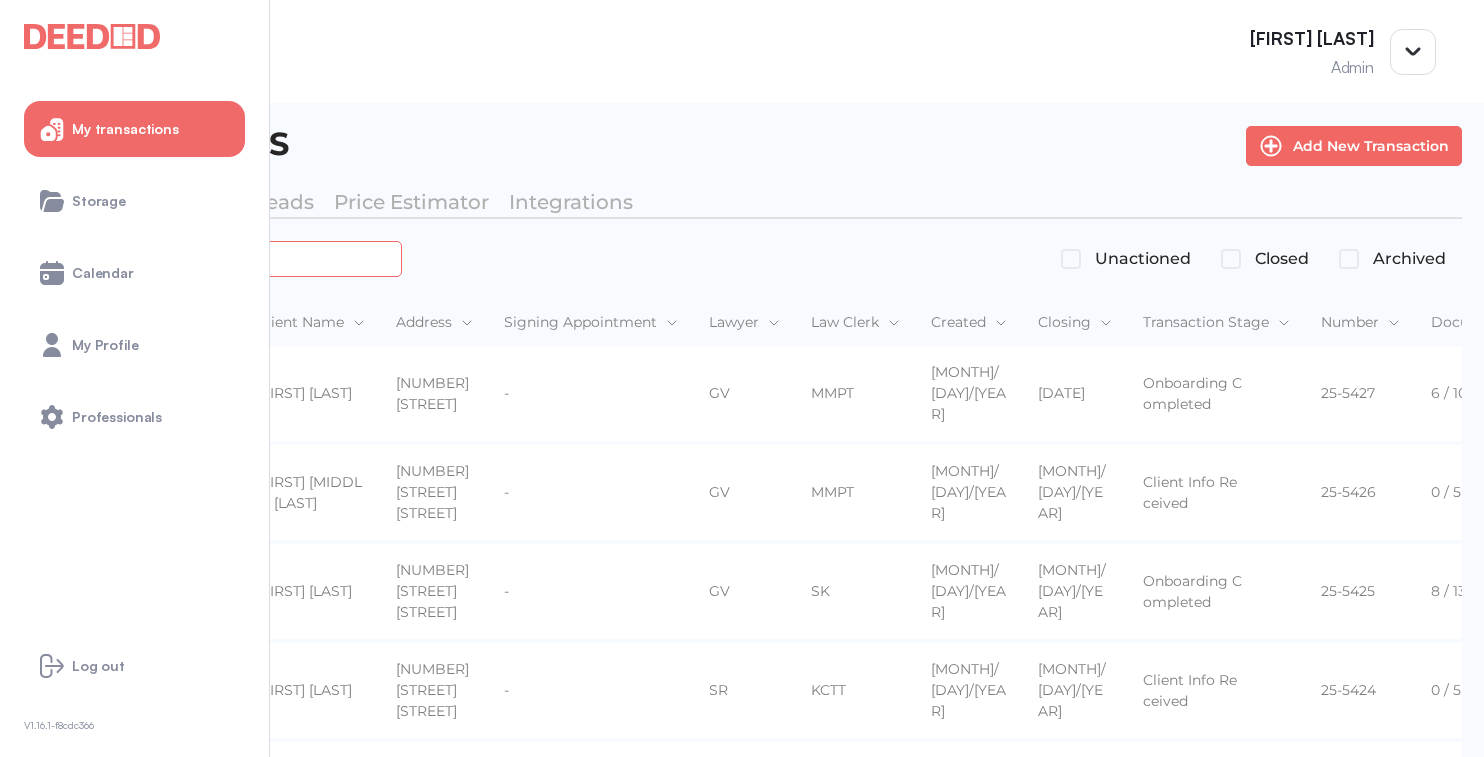 click at bounding box center [224, 258] 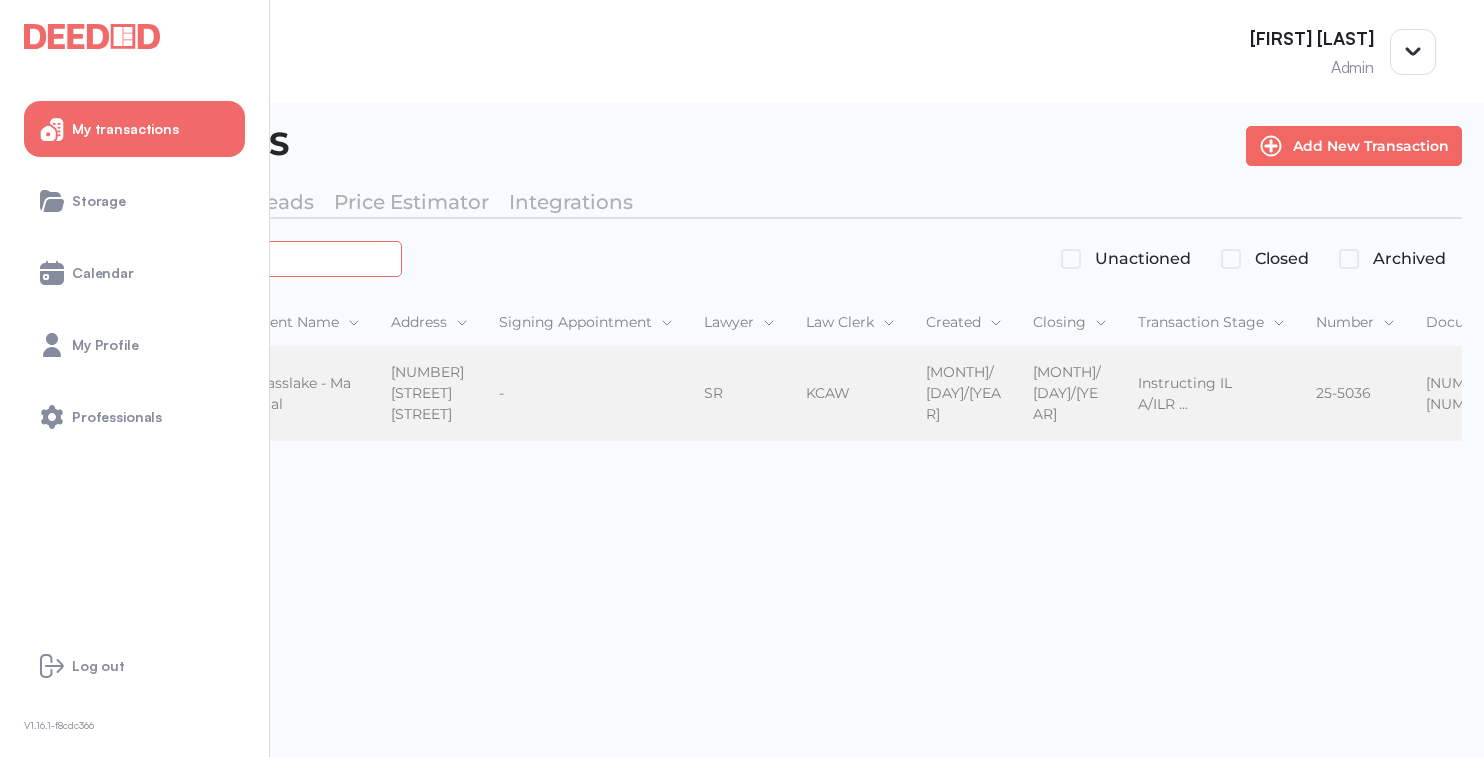type on "*******" 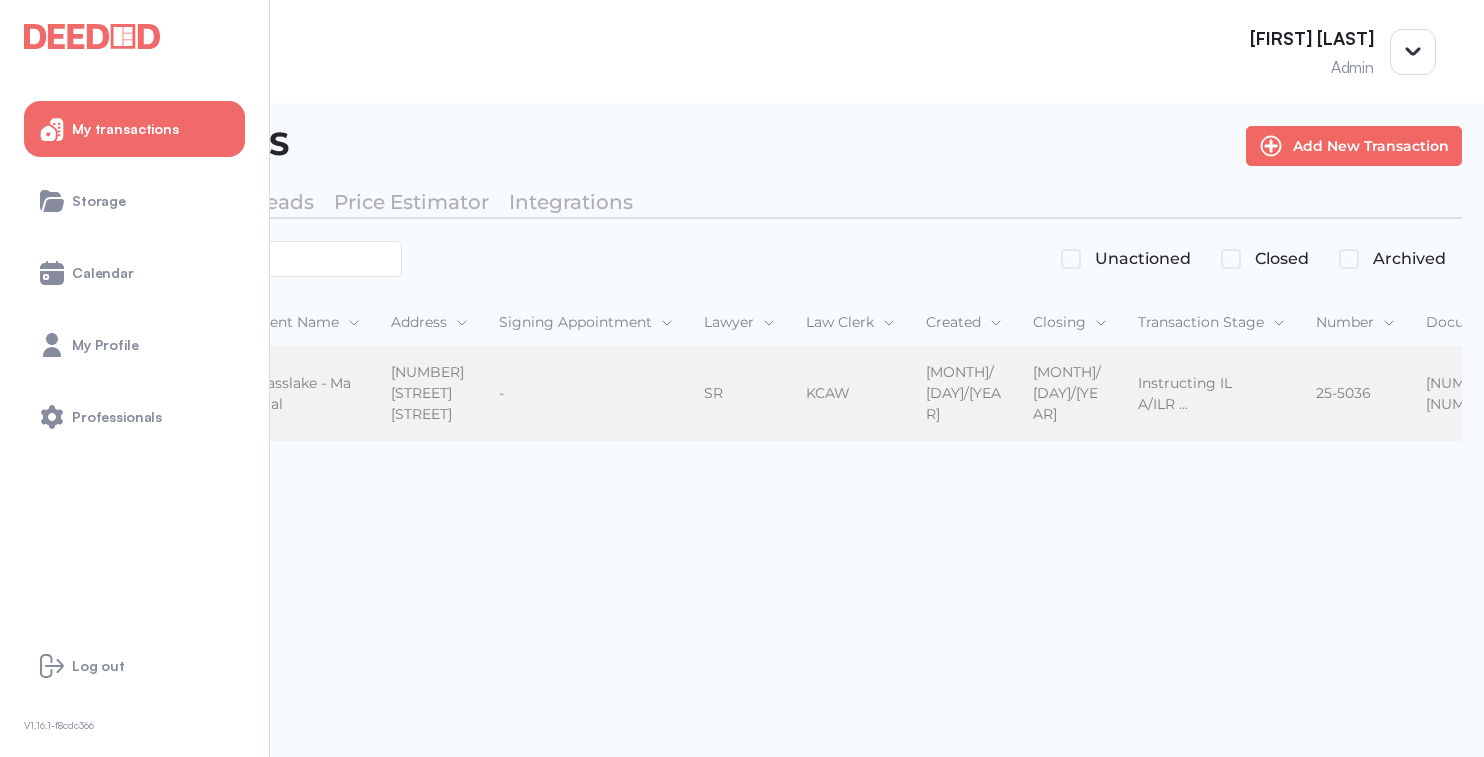 click on "Glasslake - Mangal" at bounding box center (305, 394) 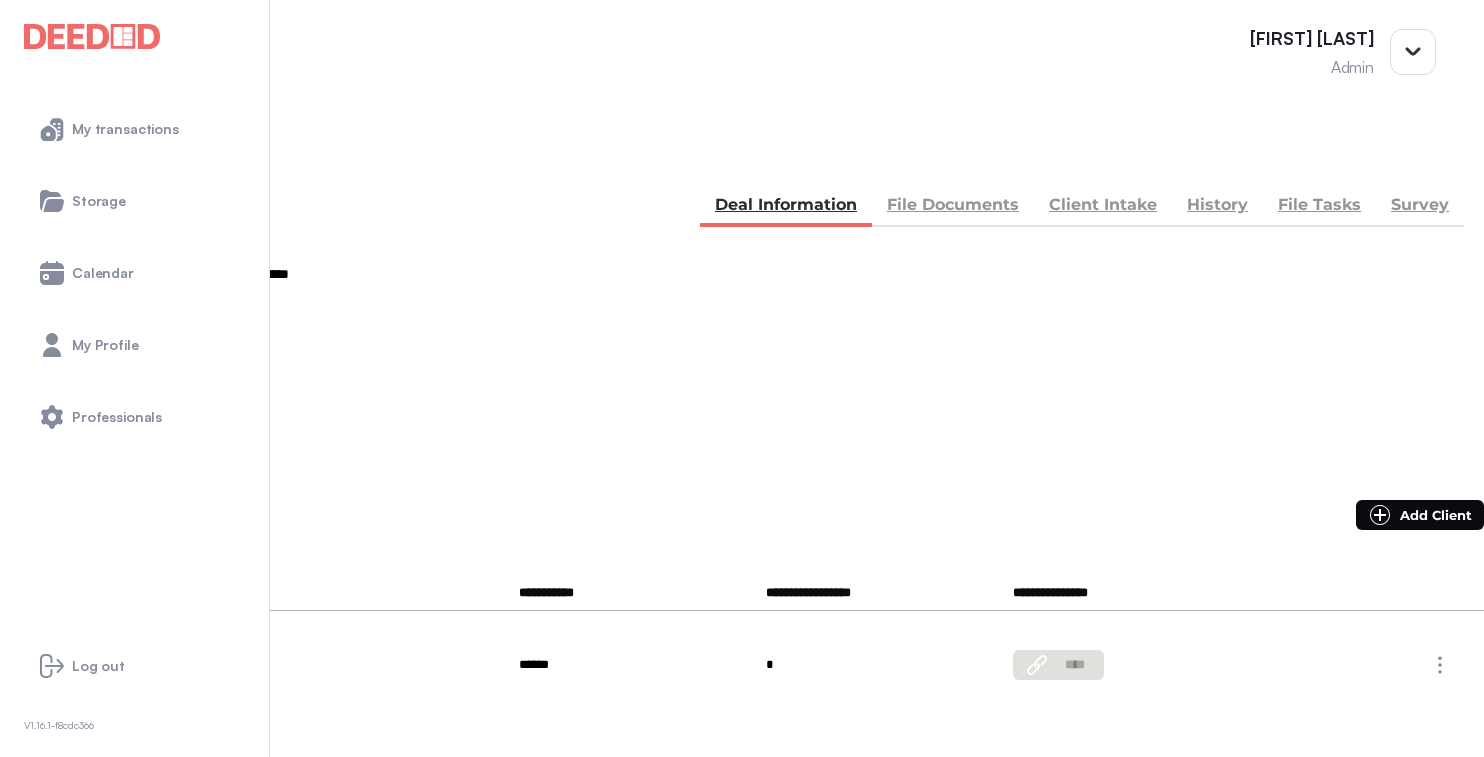 click on "File Documents" at bounding box center [953, 207] 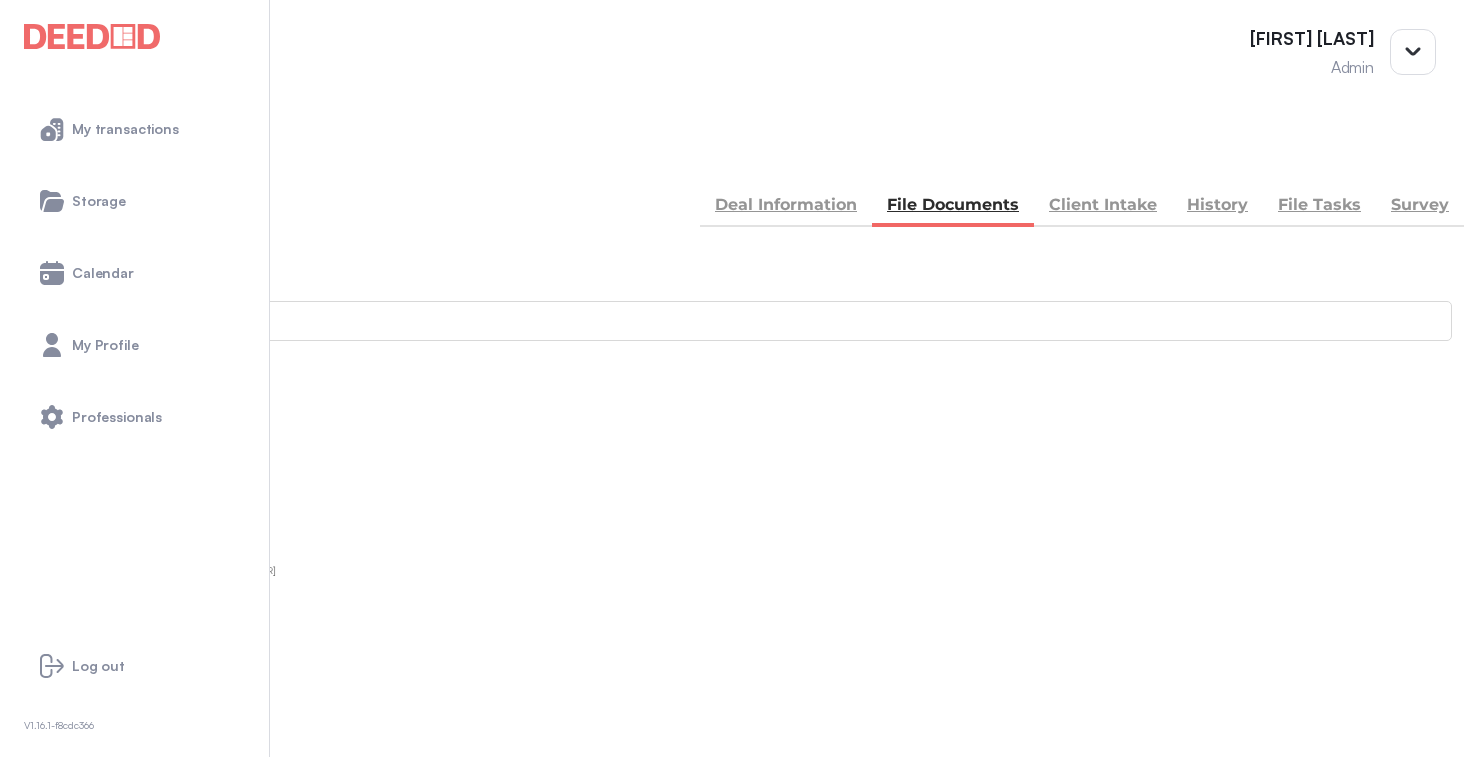 click on "Accounting" at bounding box center [742, 846] 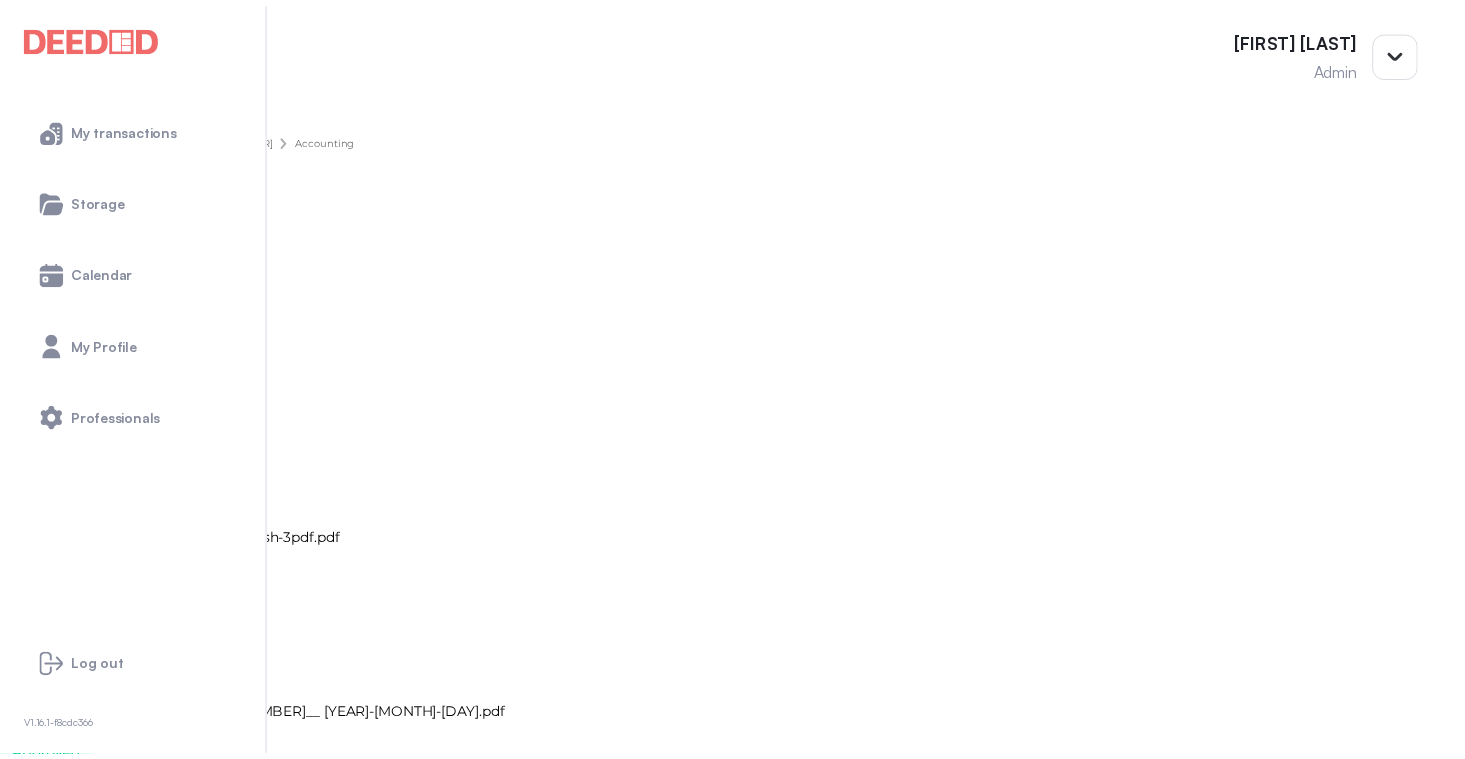 scroll, scrollTop: 444, scrollLeft: 0, axis: vertical 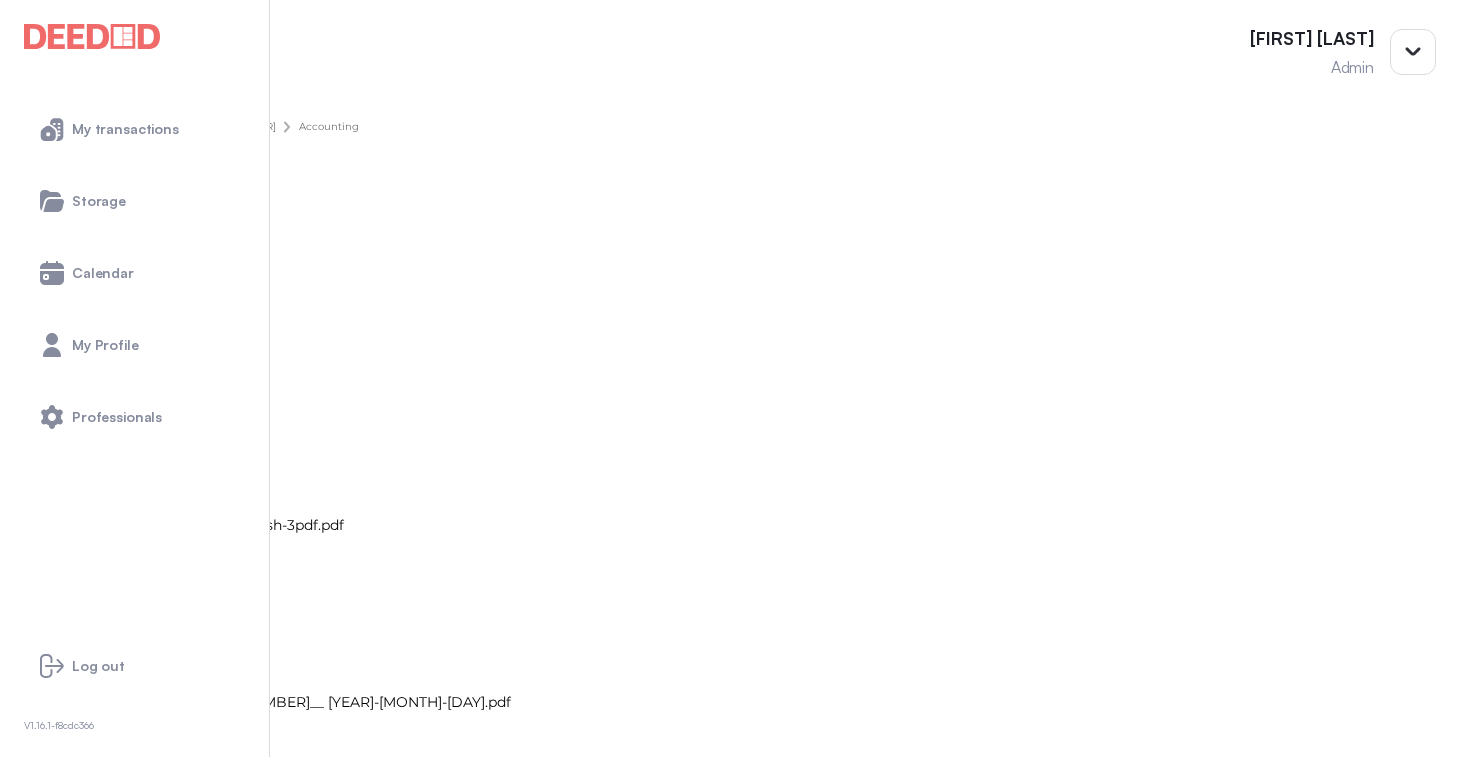 click at bounding box center (14, 1854) 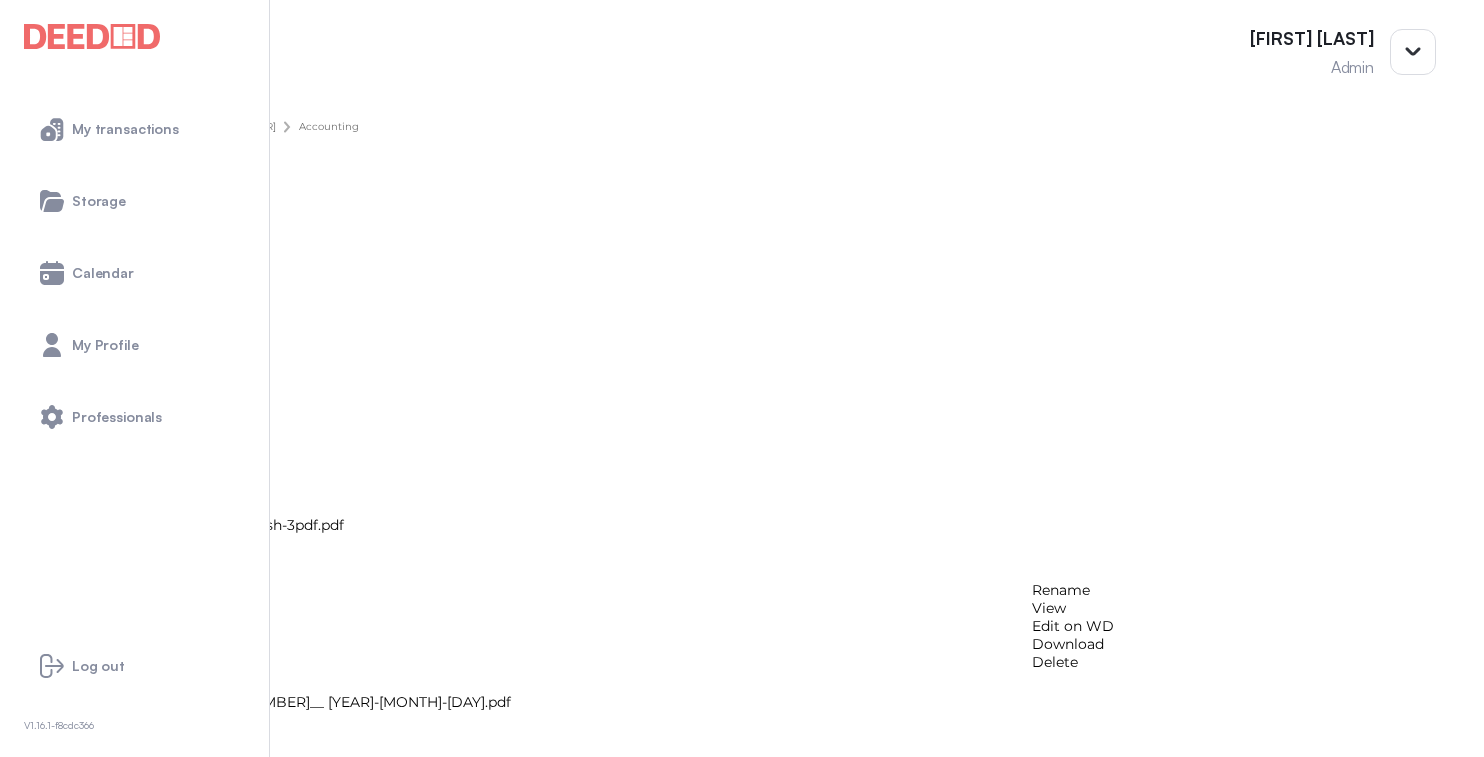 click on "Download" at bounding box center [1073, 644] 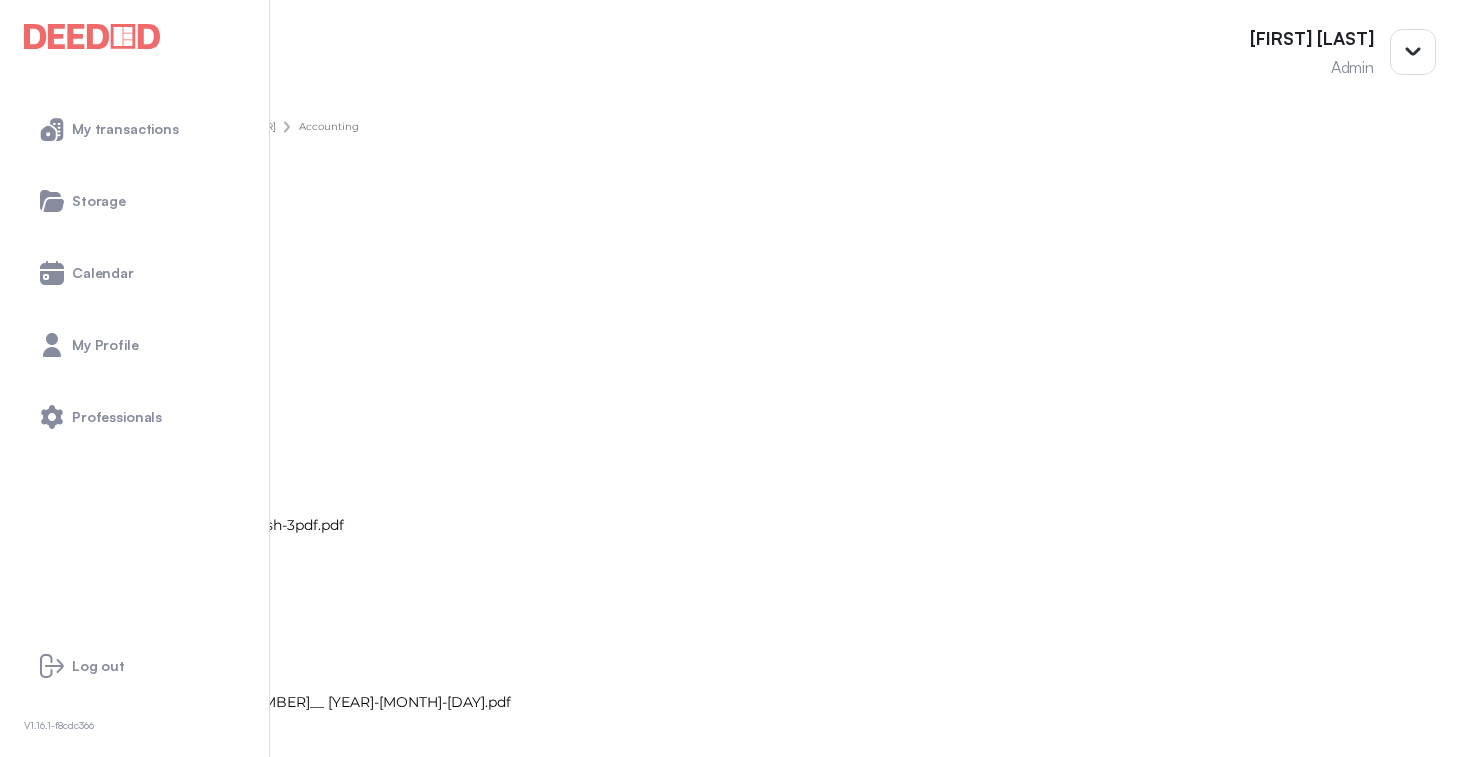 click at bounding box center (14, 1146) 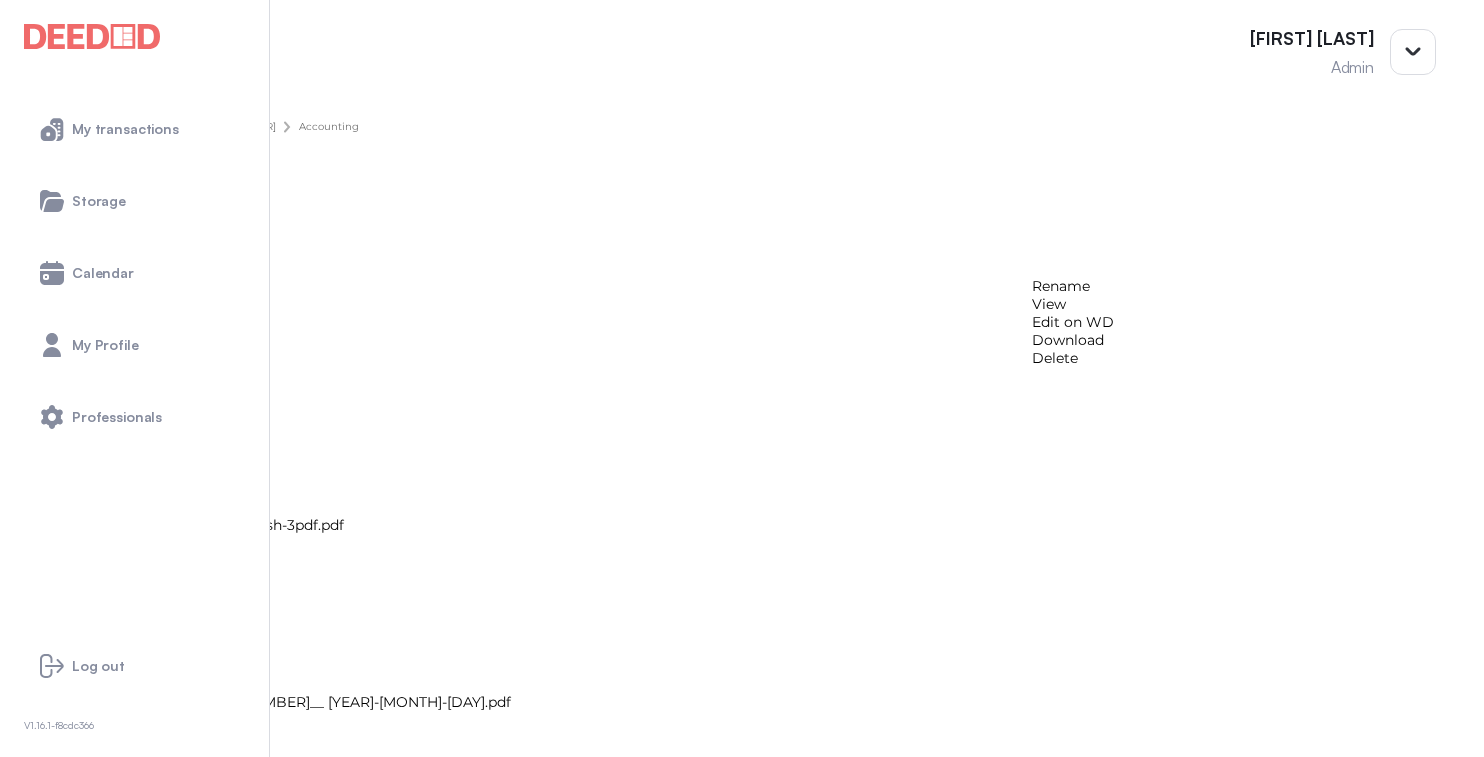 click on "Download" at bounding box center [1073, 340] 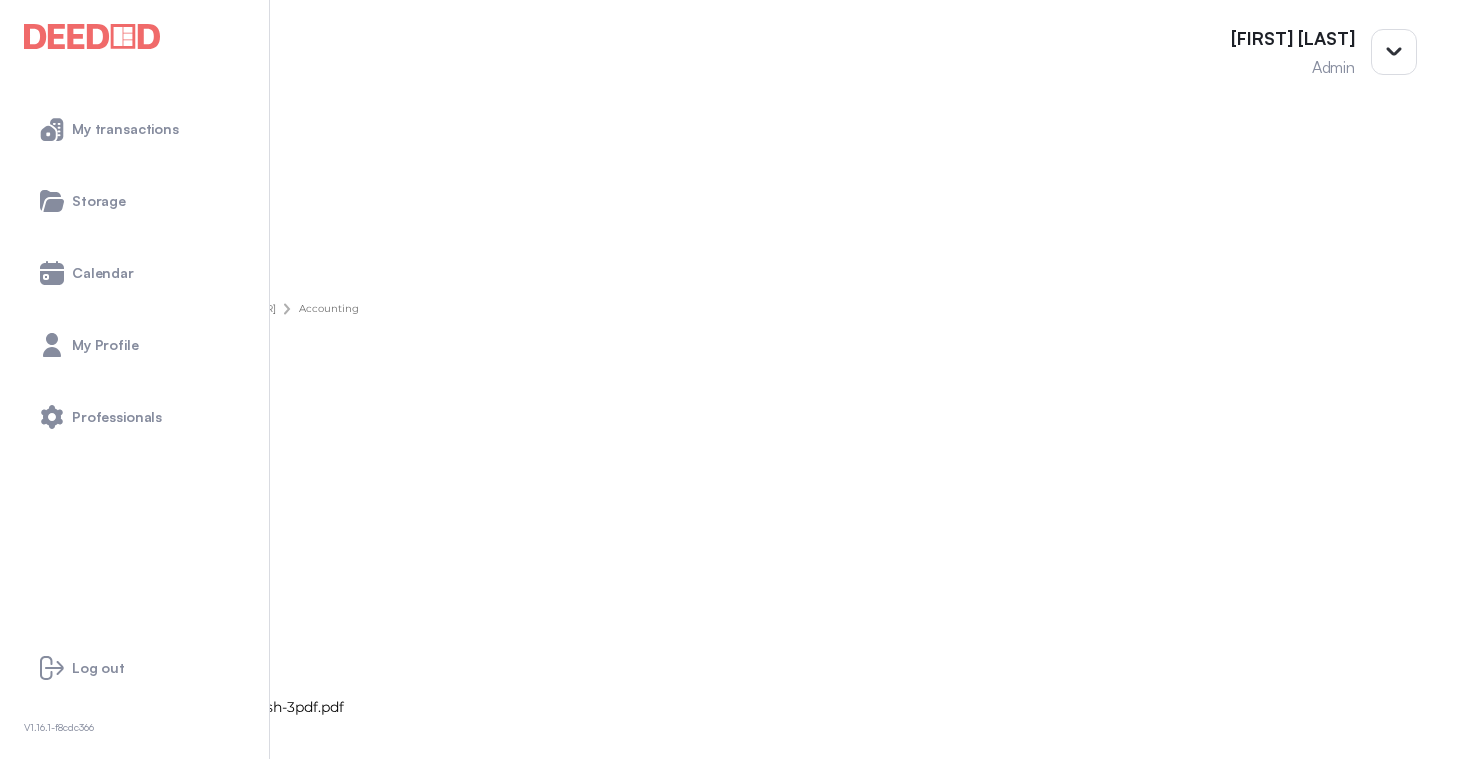 scroll, scrollTop: 0, scrollLeft: 0, axis: both 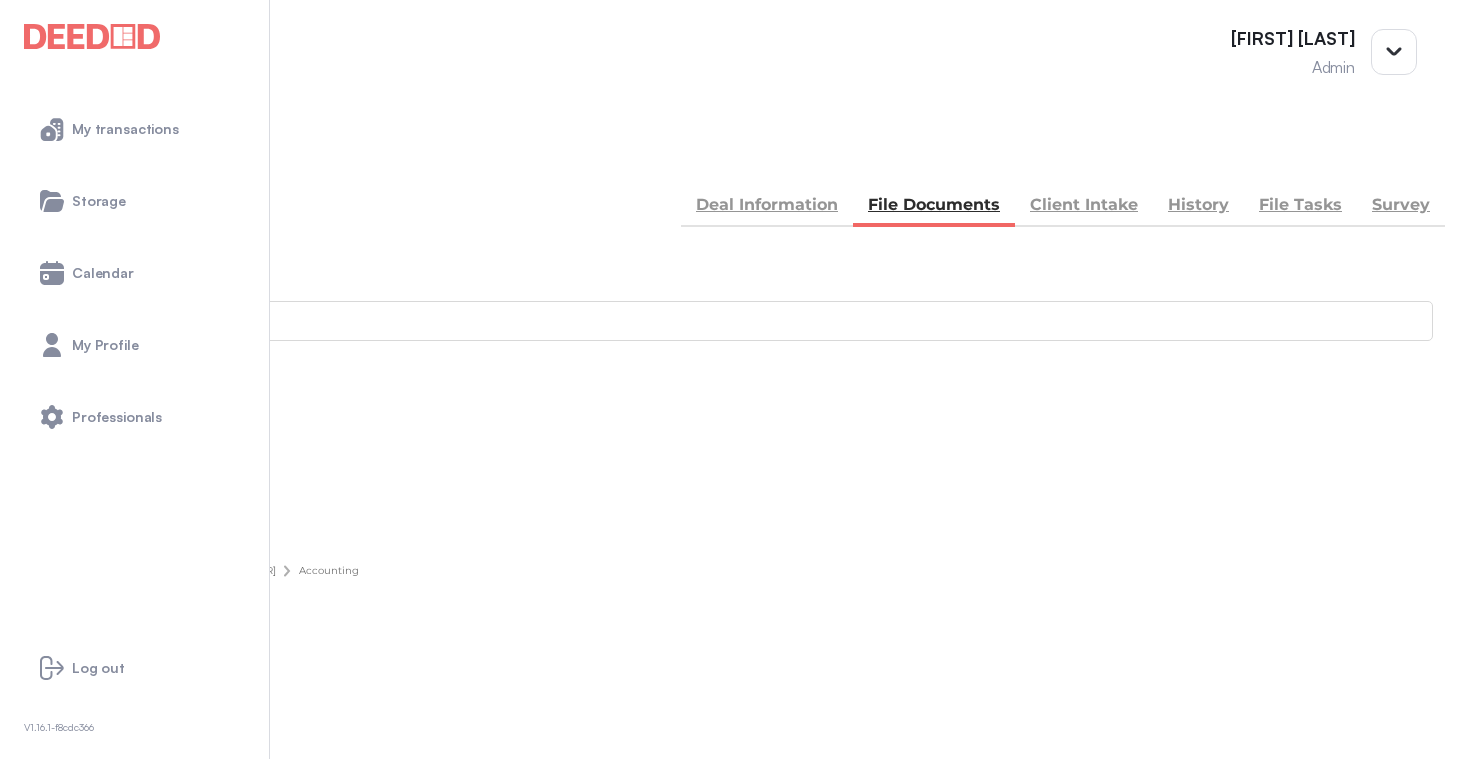 click at bounding box center [35, 155] 